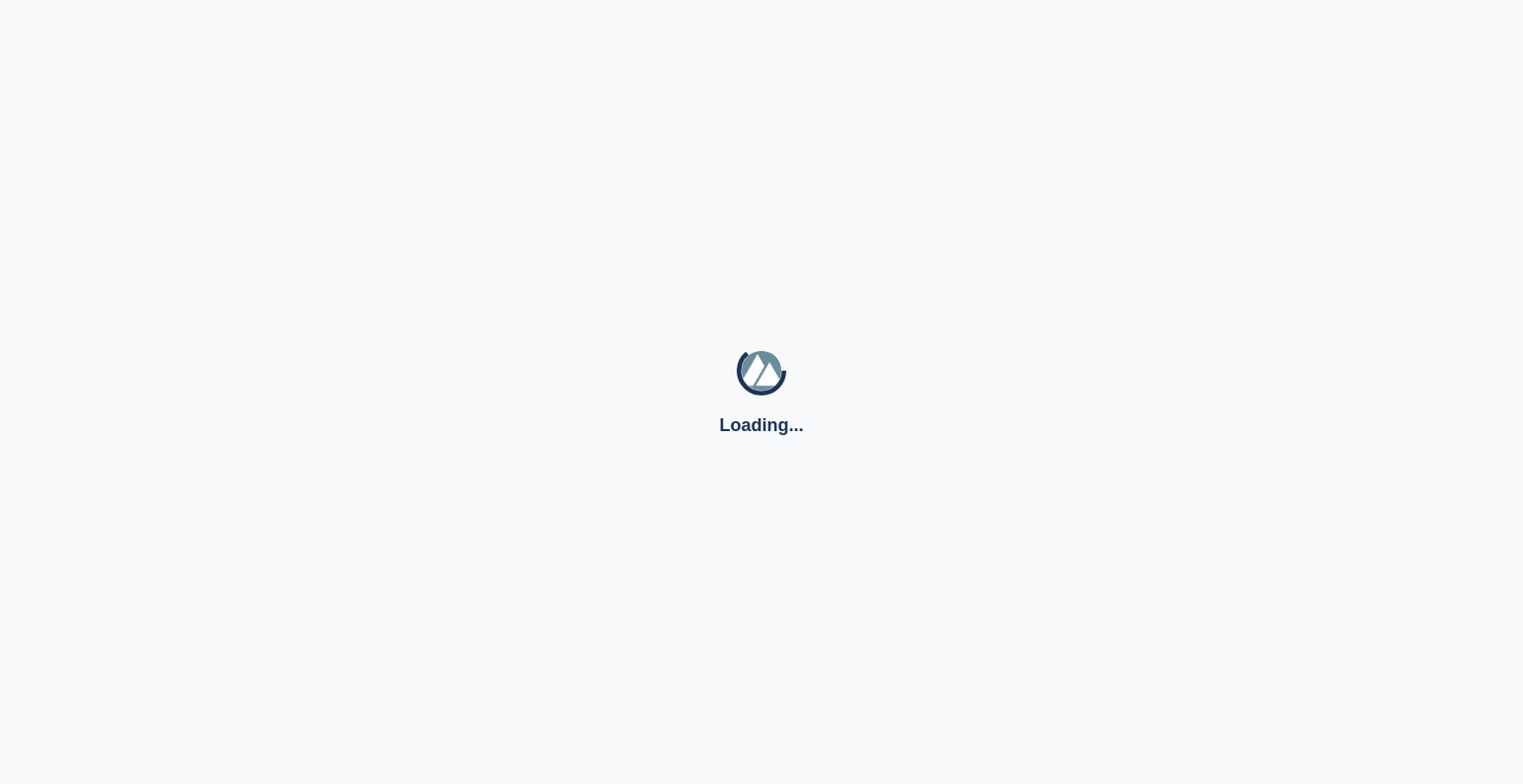 scroll, scrollTop: 0, scrollLeft: 0, axis: both 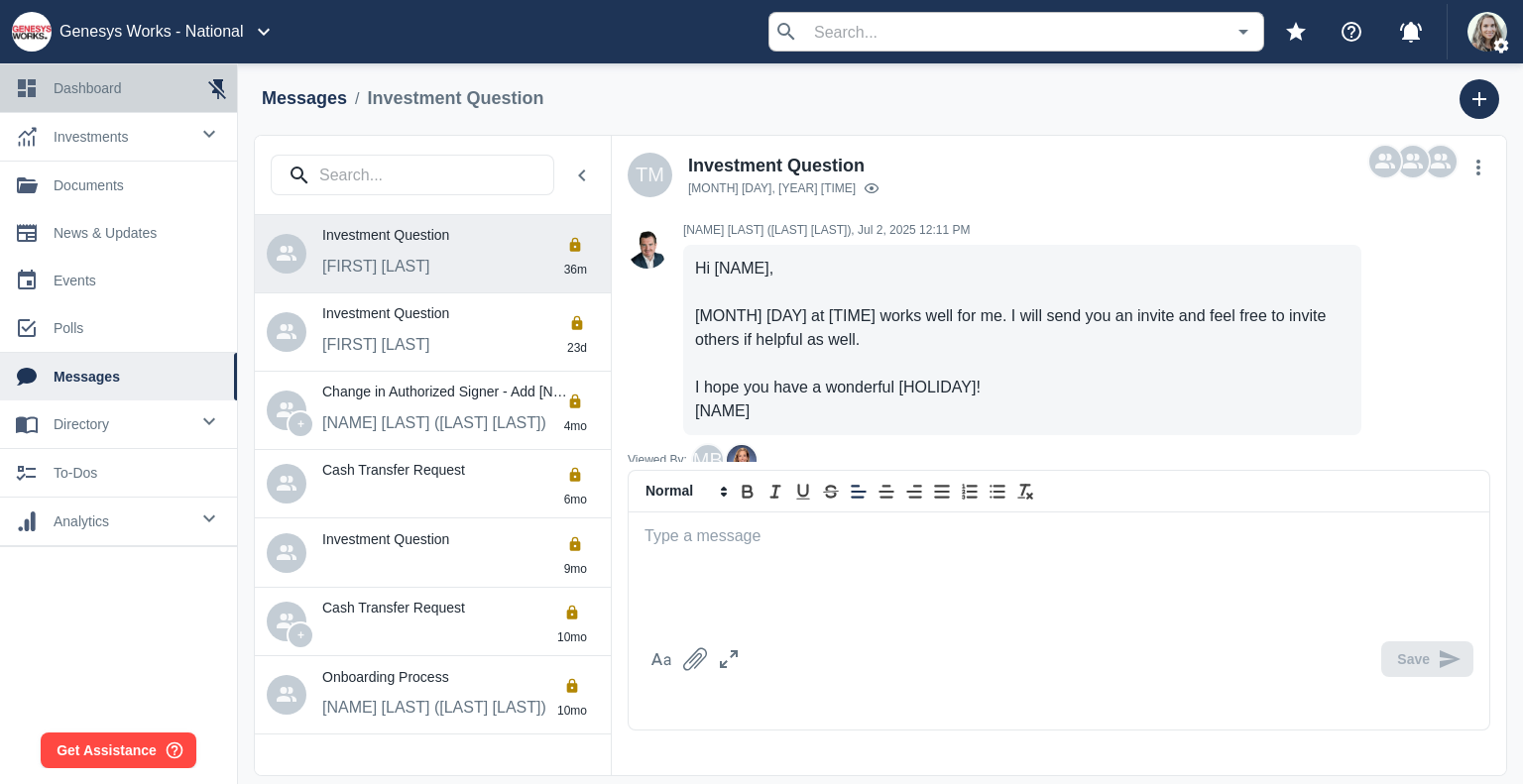 click on "0 dashboard" at bounding box center (118, 88) 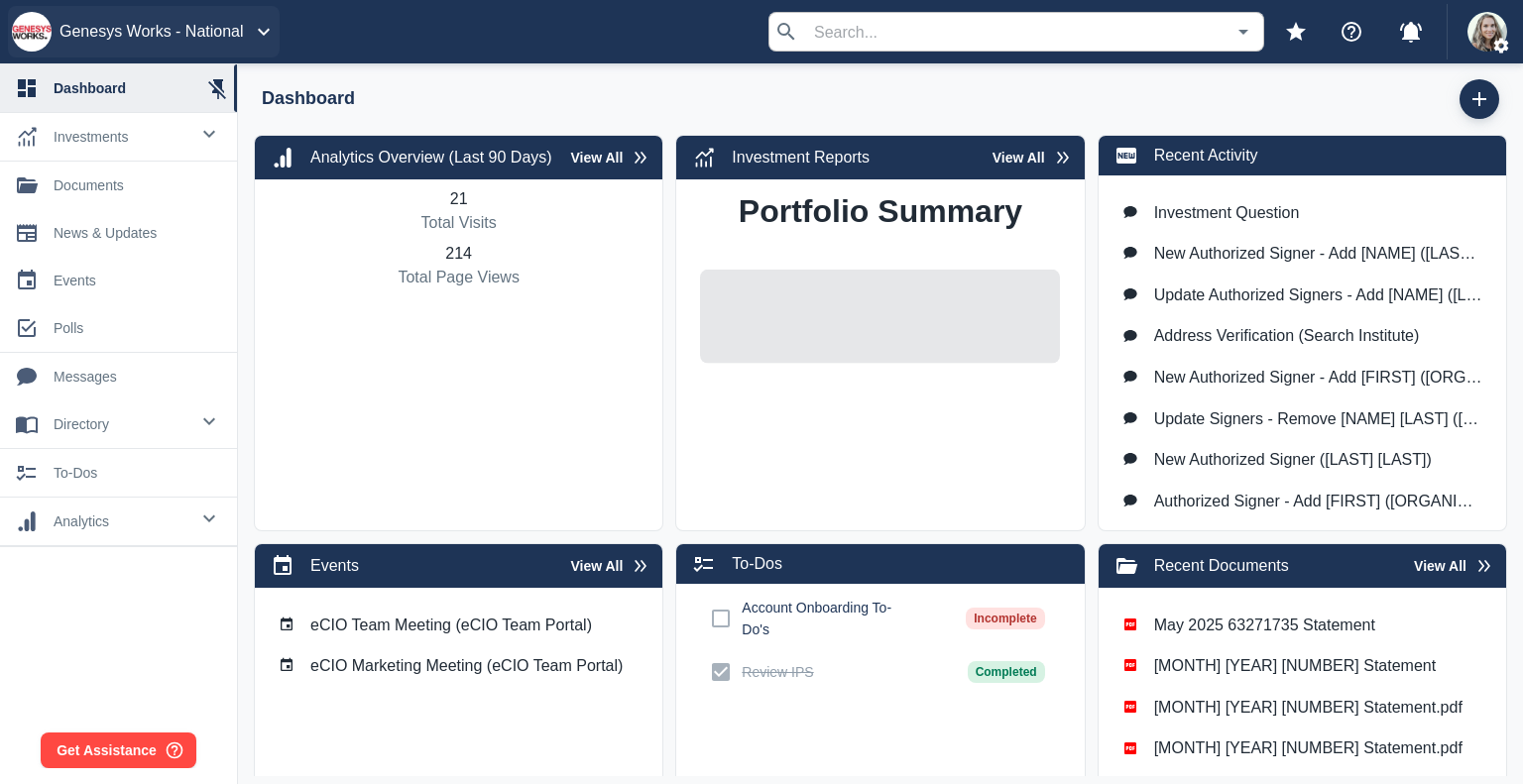click on "Genesys Works - National" at bounding box center [144, 32] 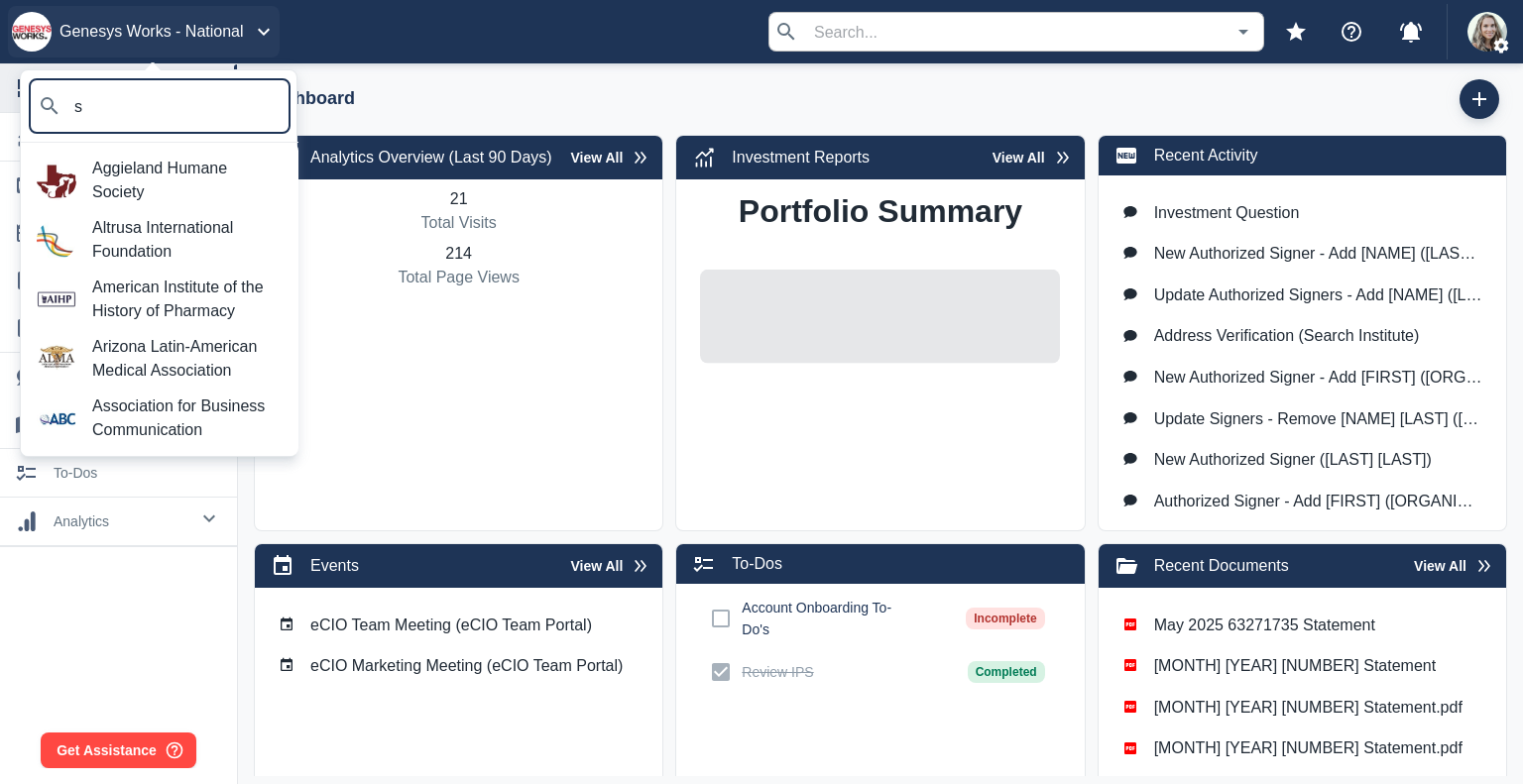 type on "so" 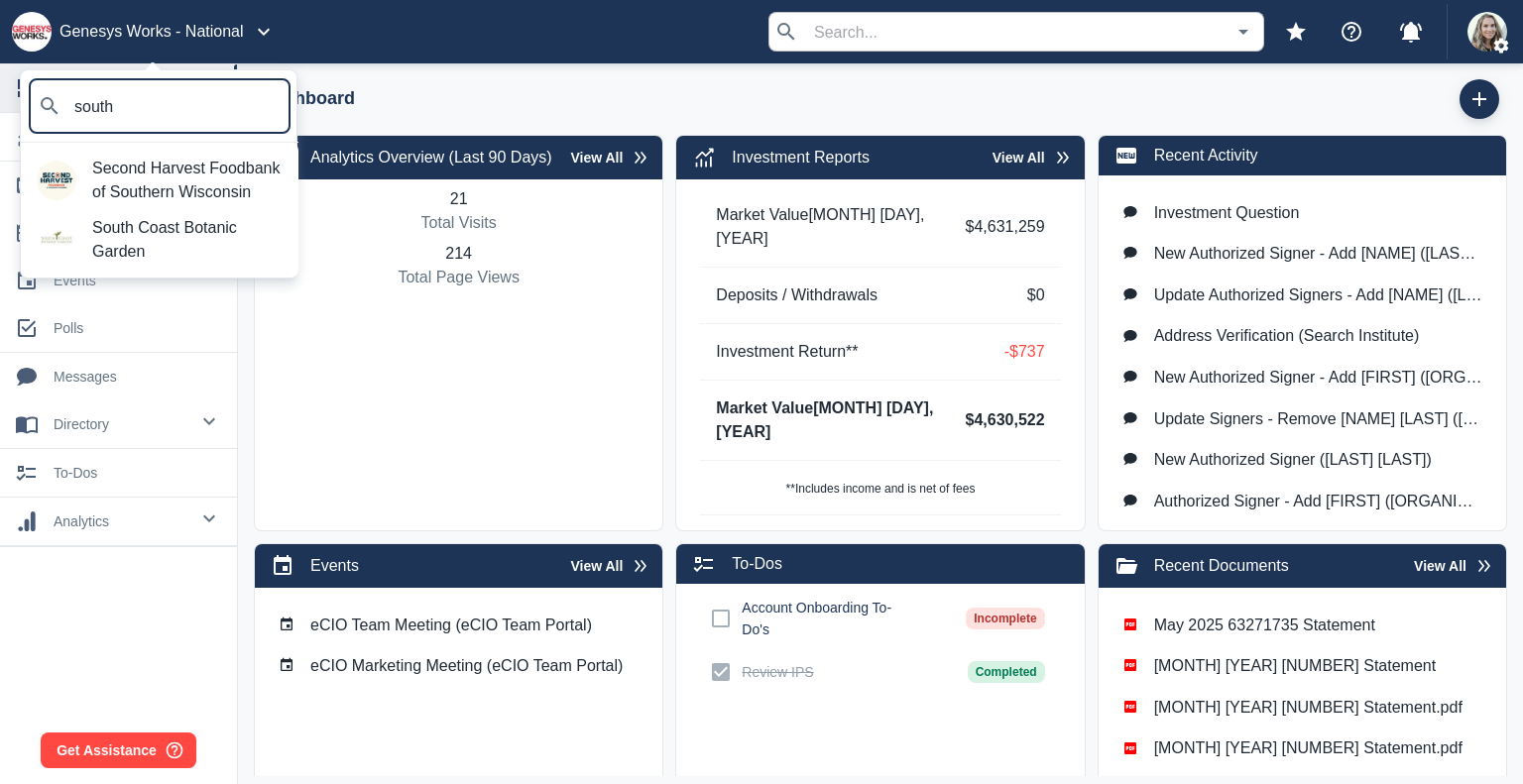 click on "South Coast Botanic Garden" at bounding box center (187, 240) 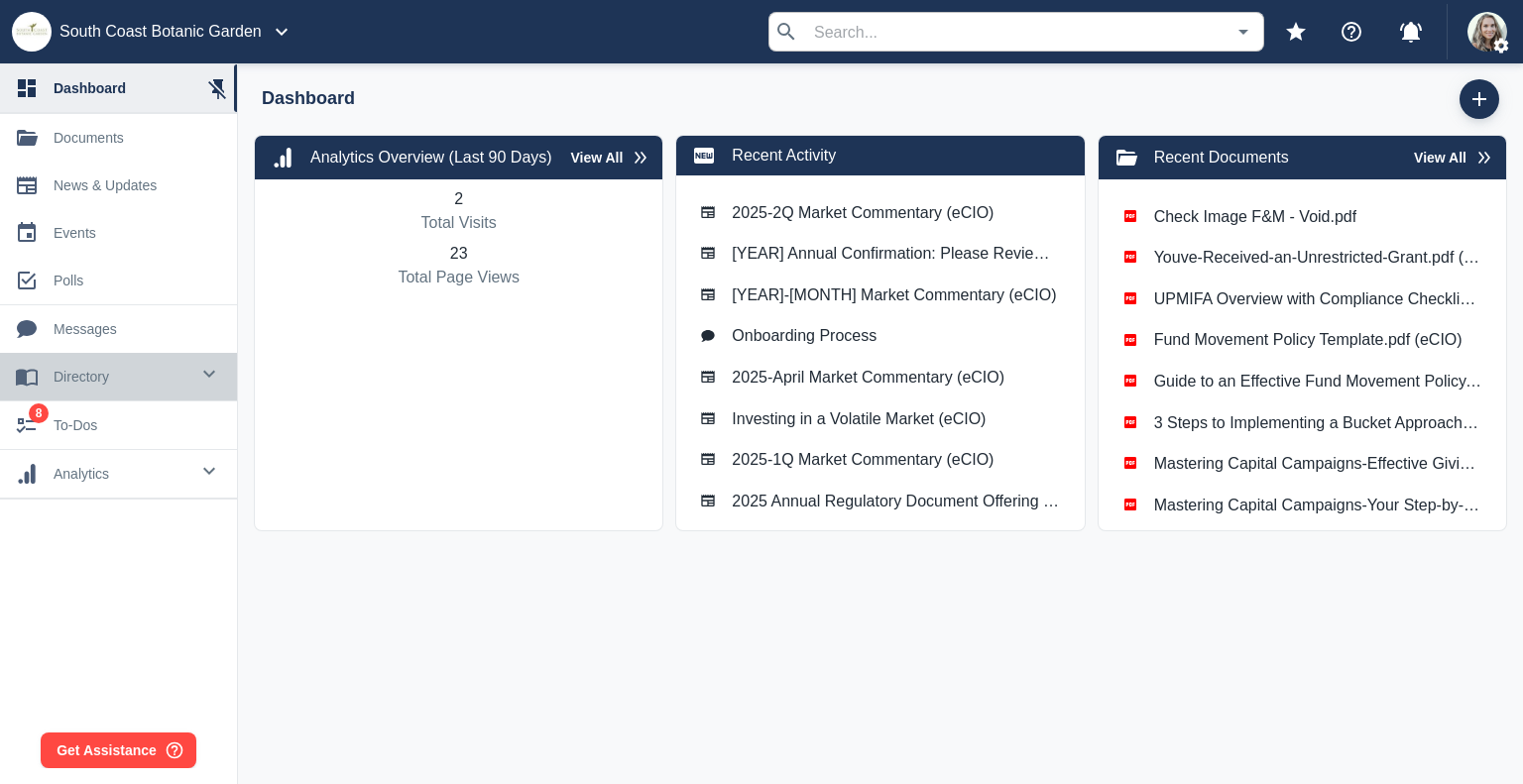 click on "directory" at bounding box center [121, 377] 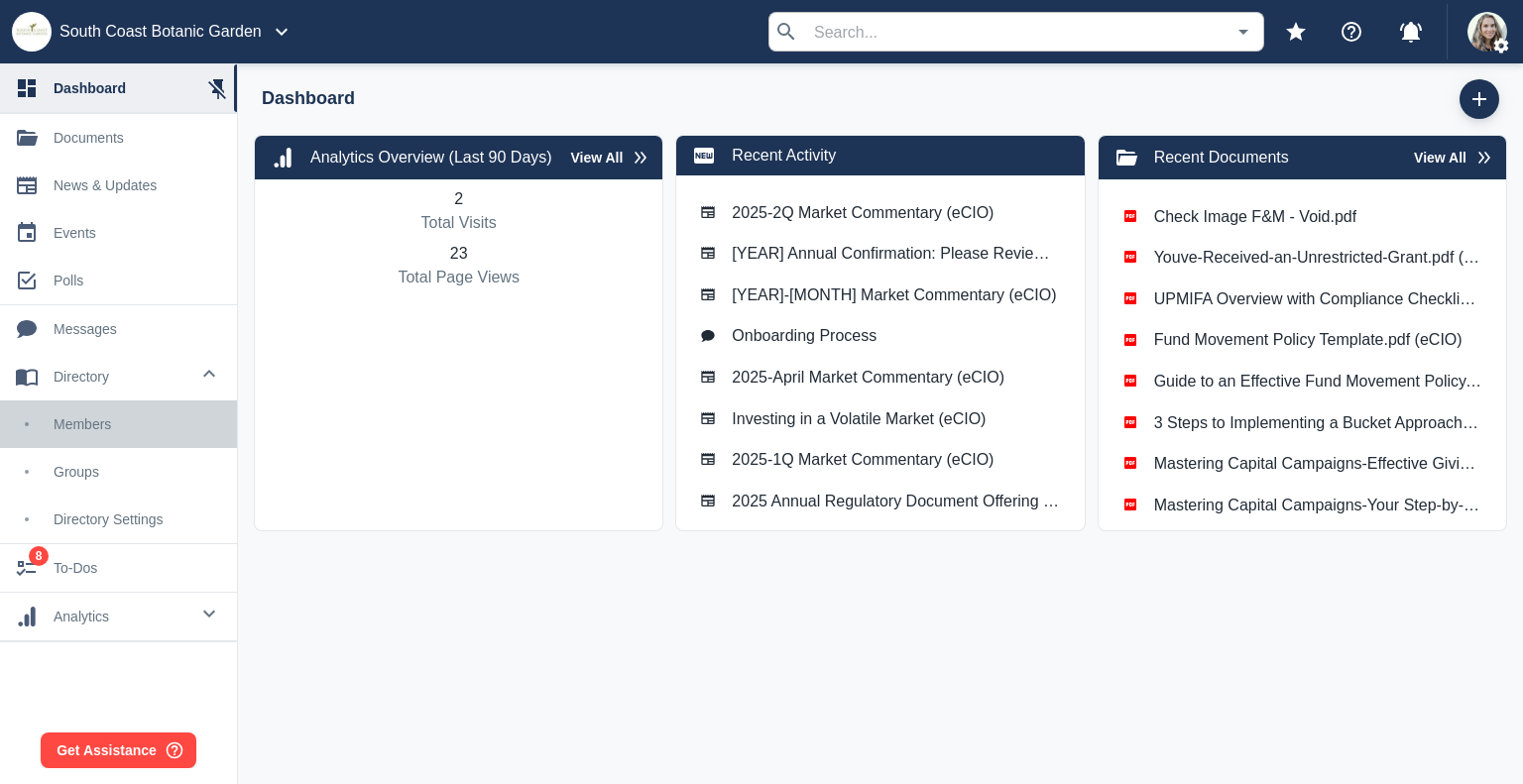 click on "members" at bounding box center (137, 424) 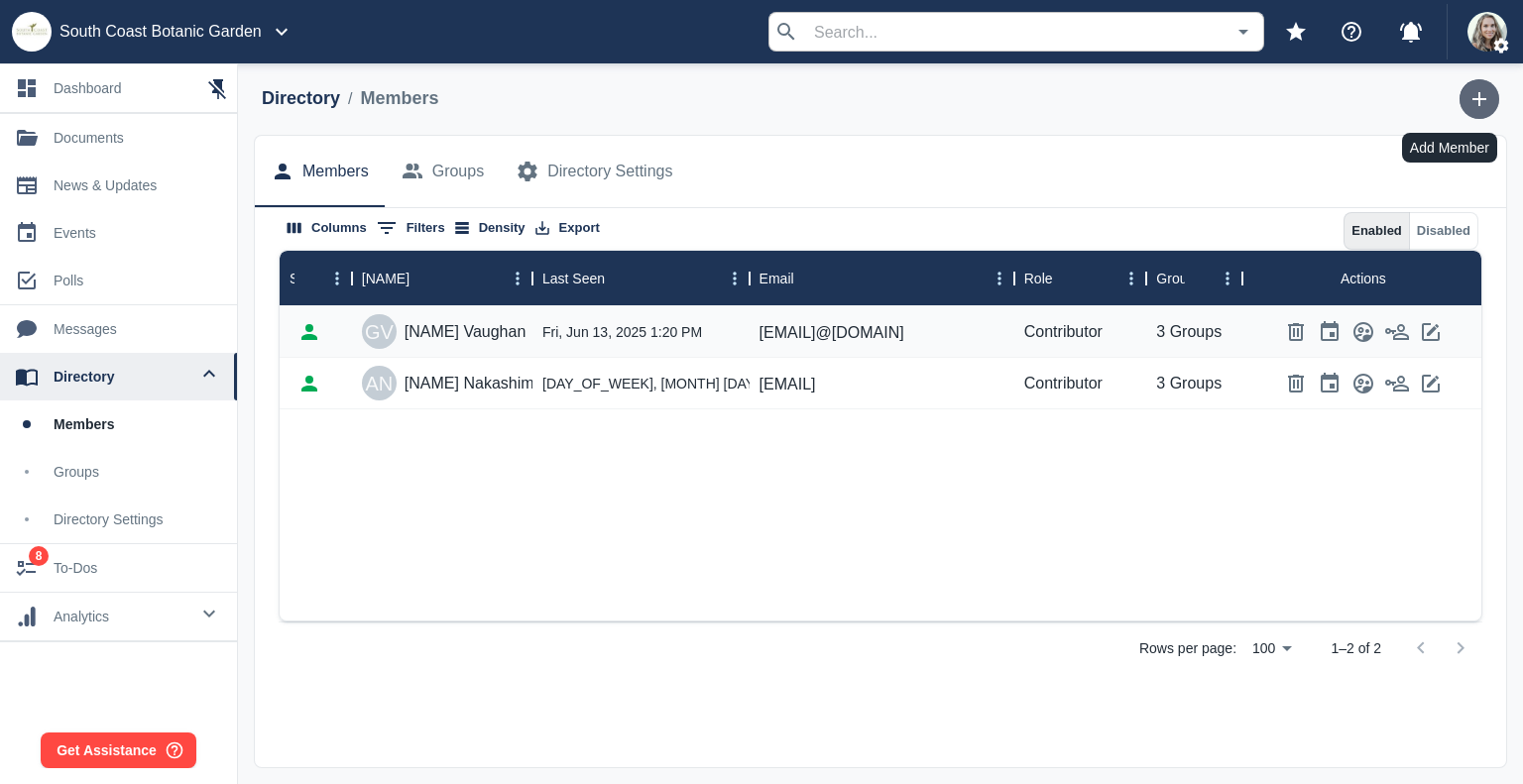 click at bounding box center (1479, 99) 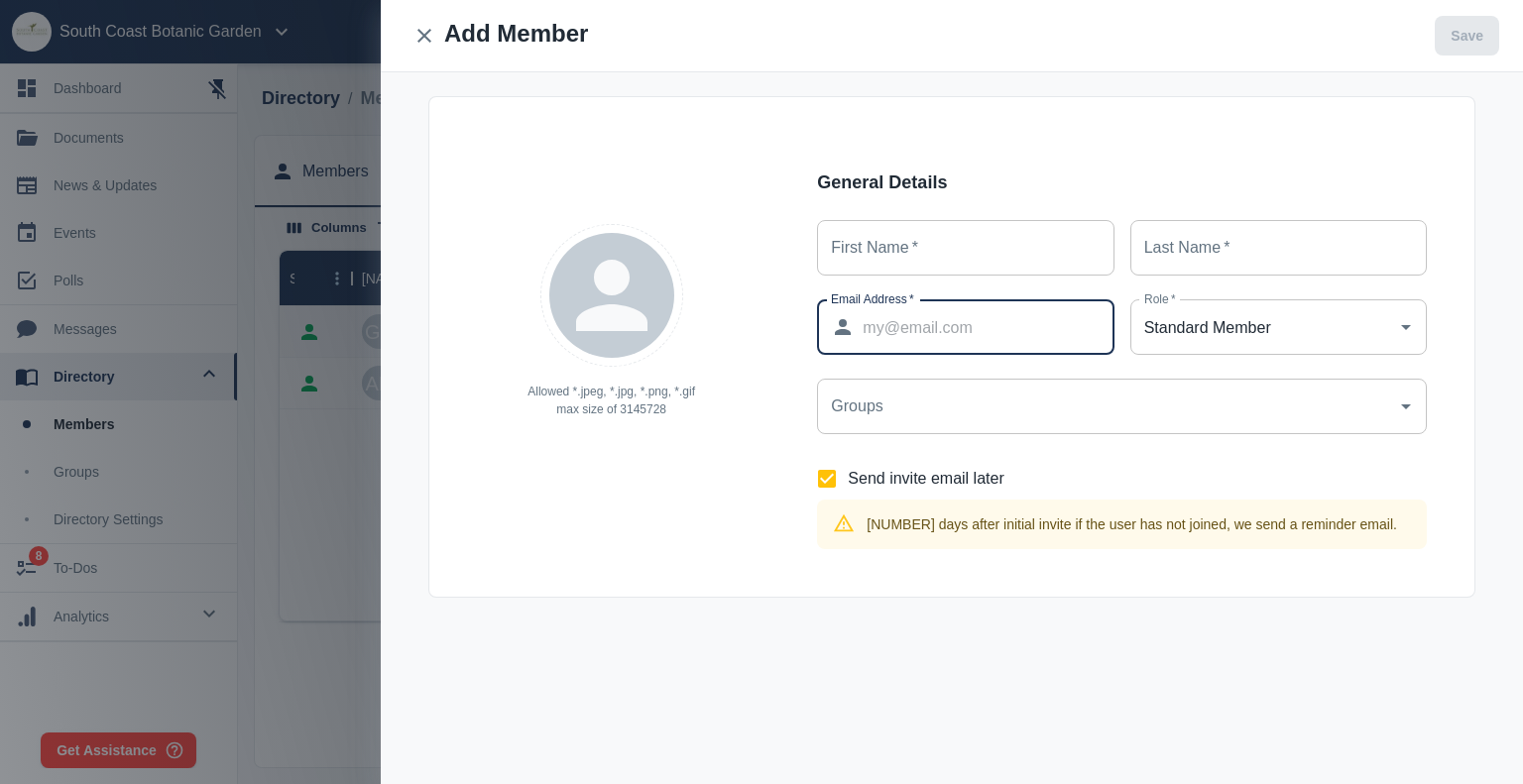 click on "Email Address   *" at bounding box center [988, 327] 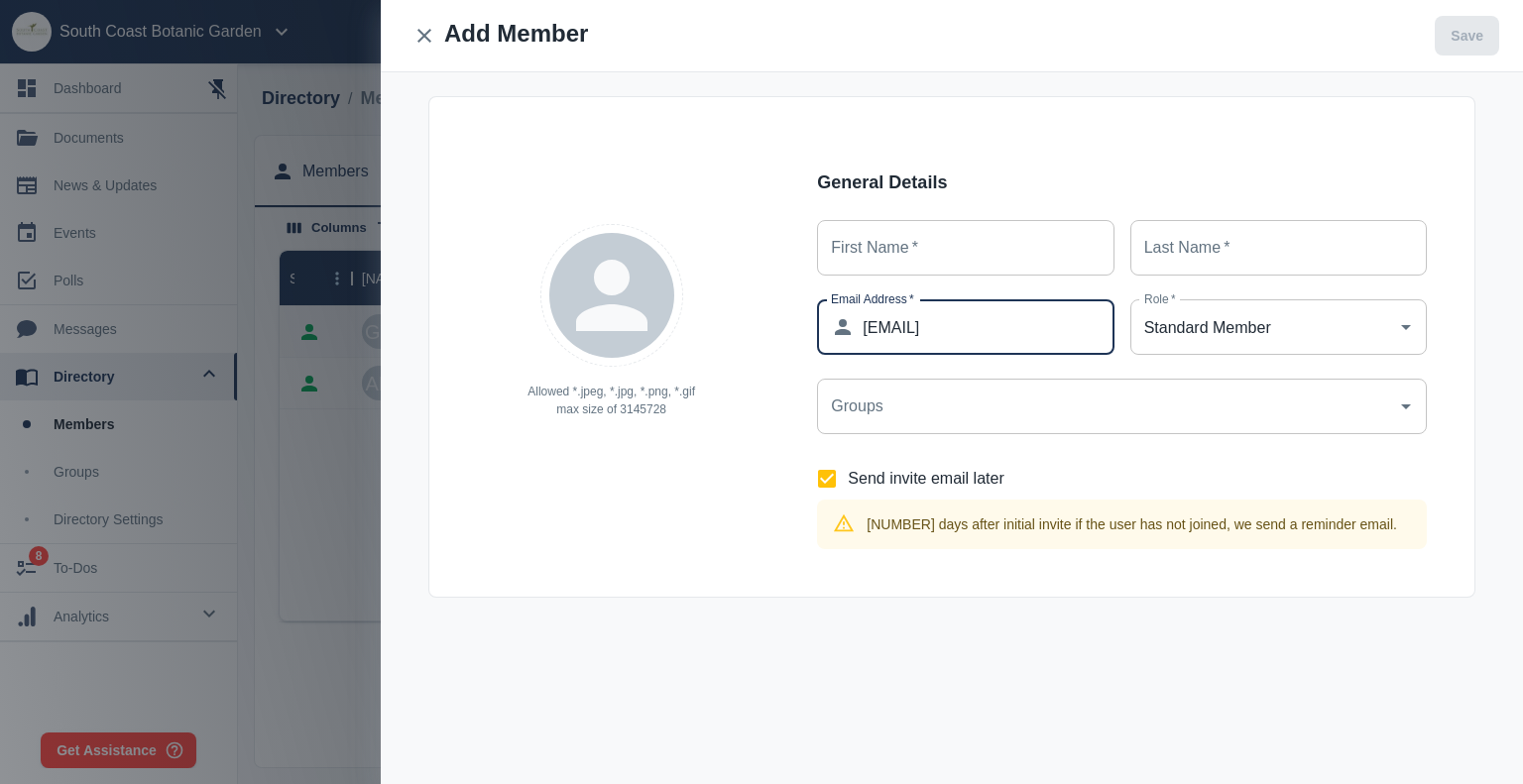 type on "[EMAIL]" 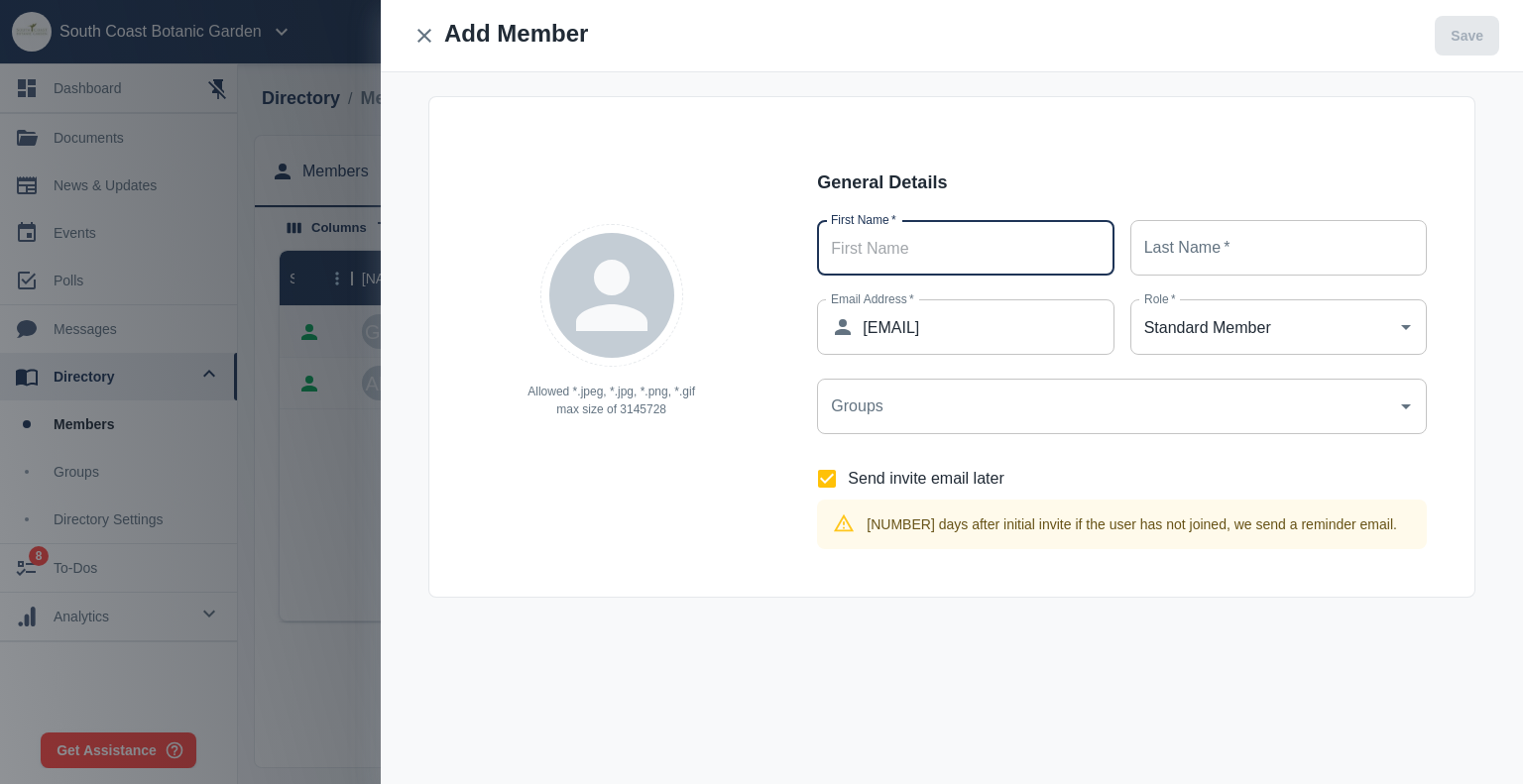 click on "First Name   *" at bounding box center [965, 248] 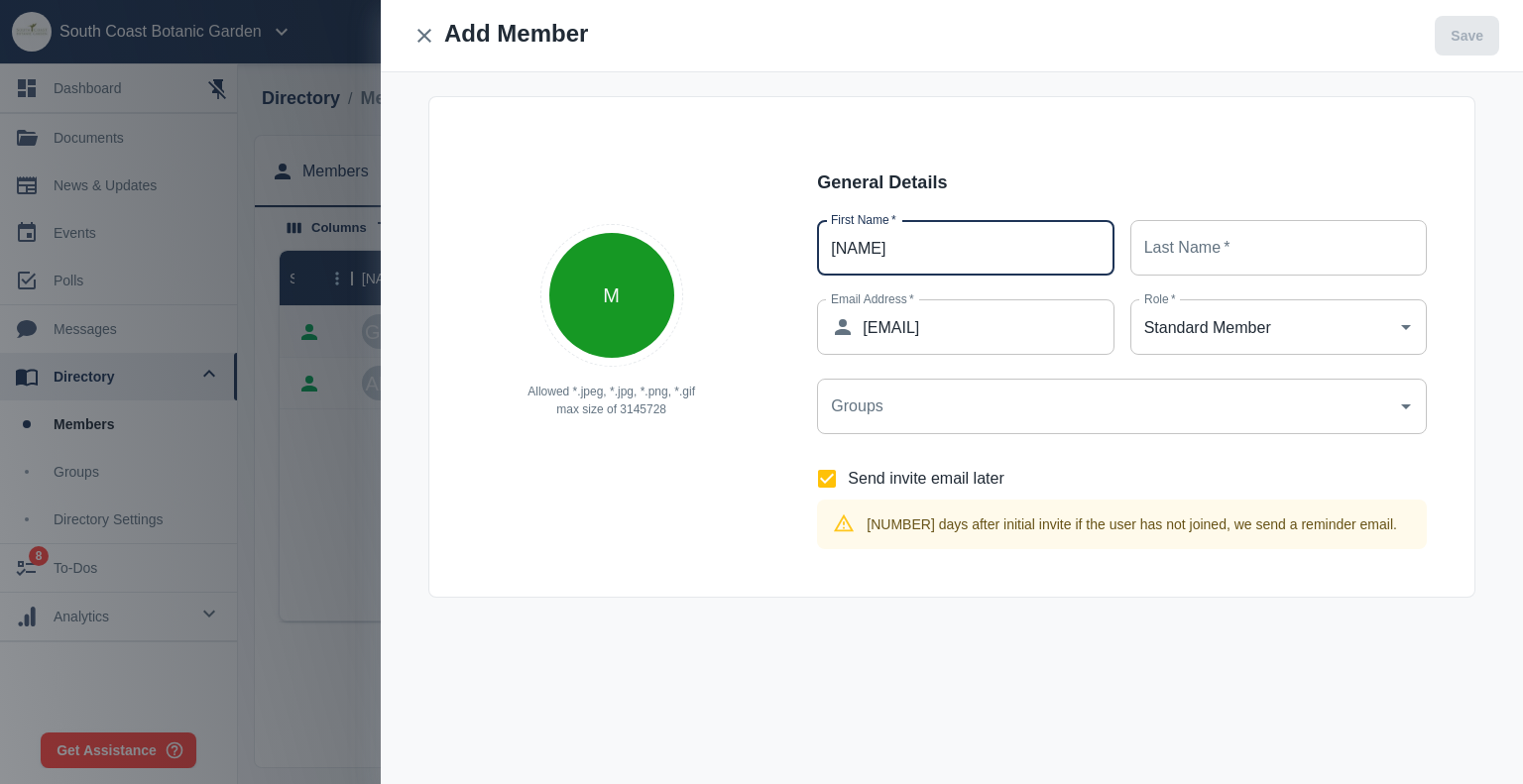 type on "[NAME]" 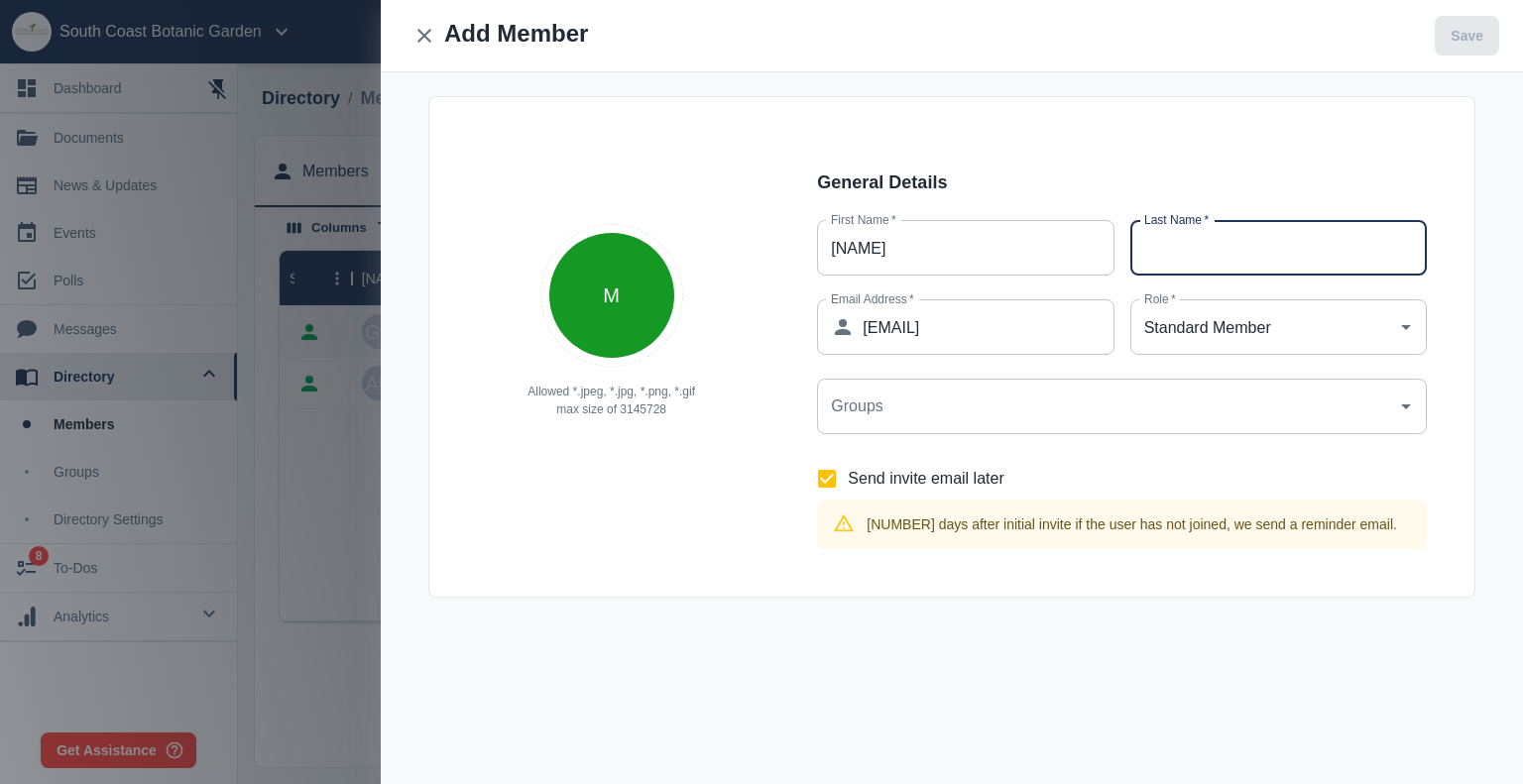 paste on "[LAST]'s" 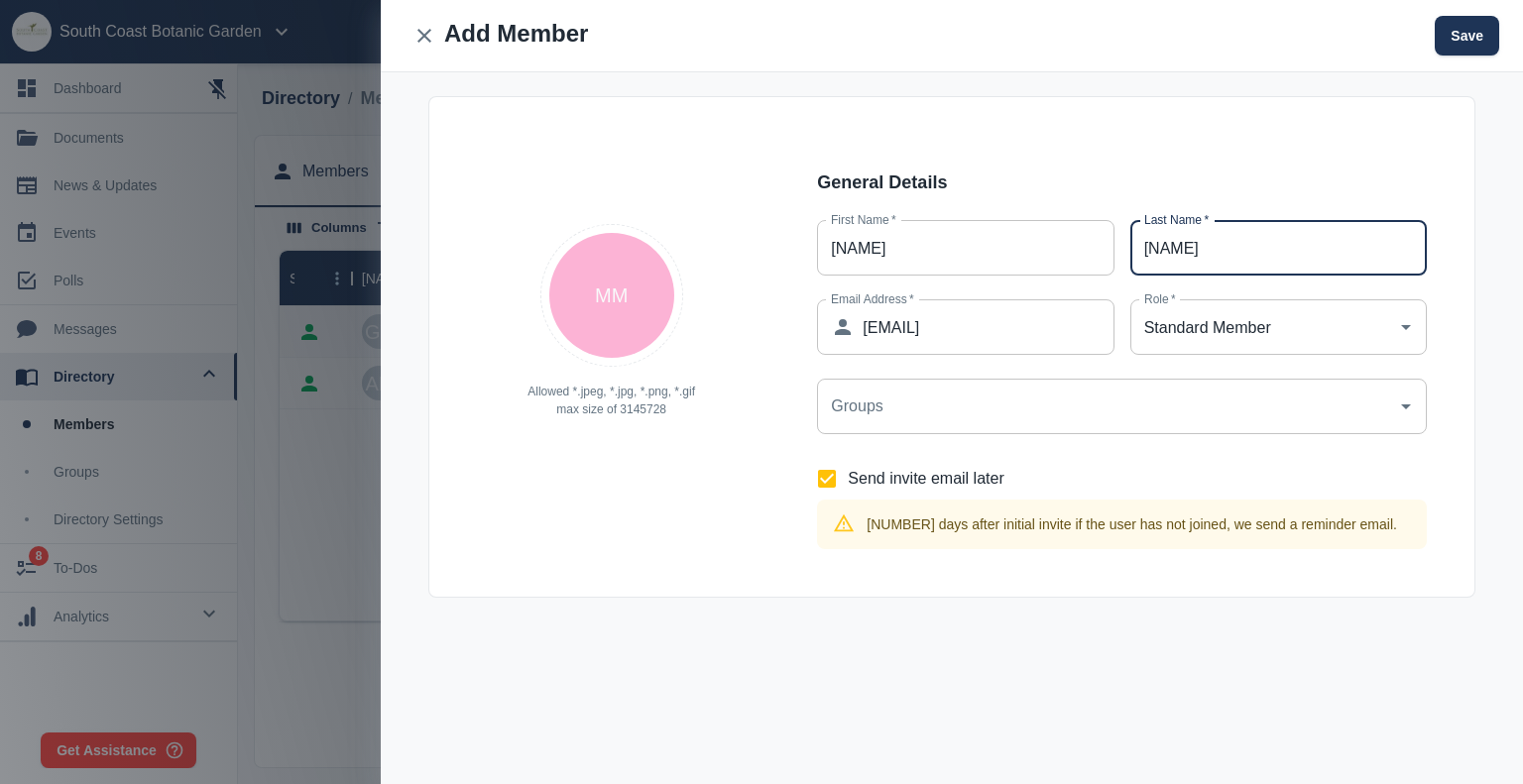 type on "[NAME]" 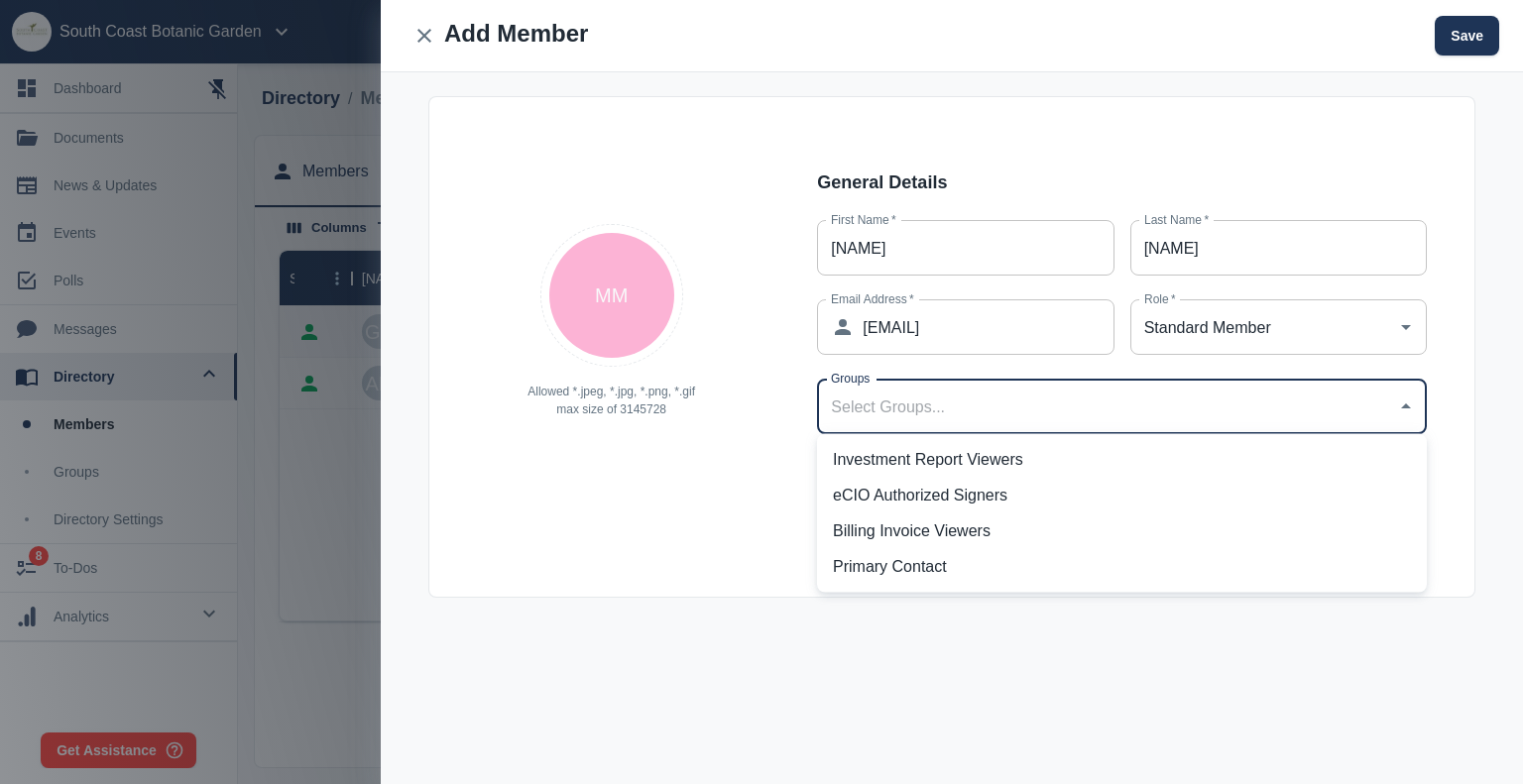 click on "Groups" at bounding box center (1107, 406) 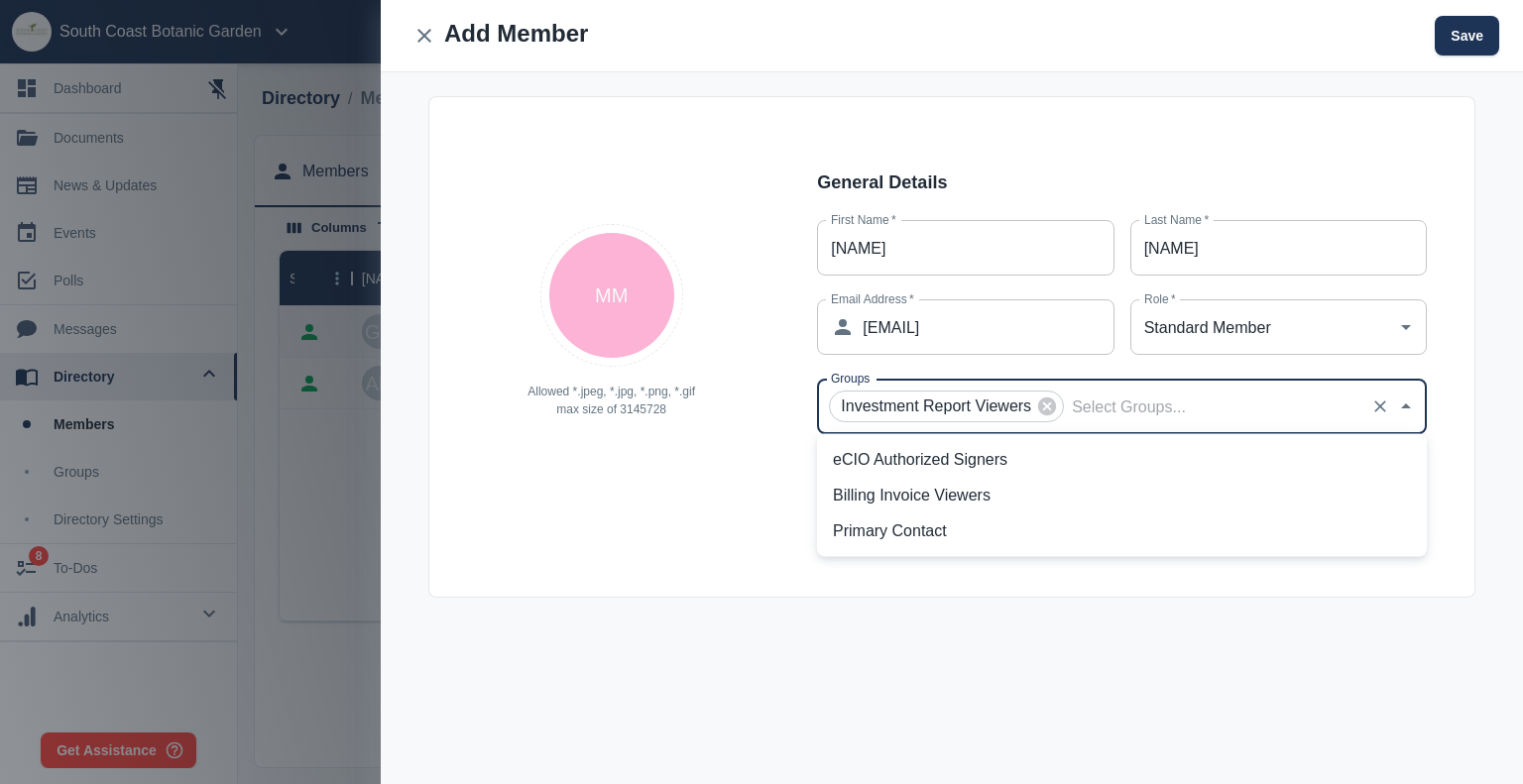 click on "eCIO Authorized Signers" at bounding box center (1121, 460) 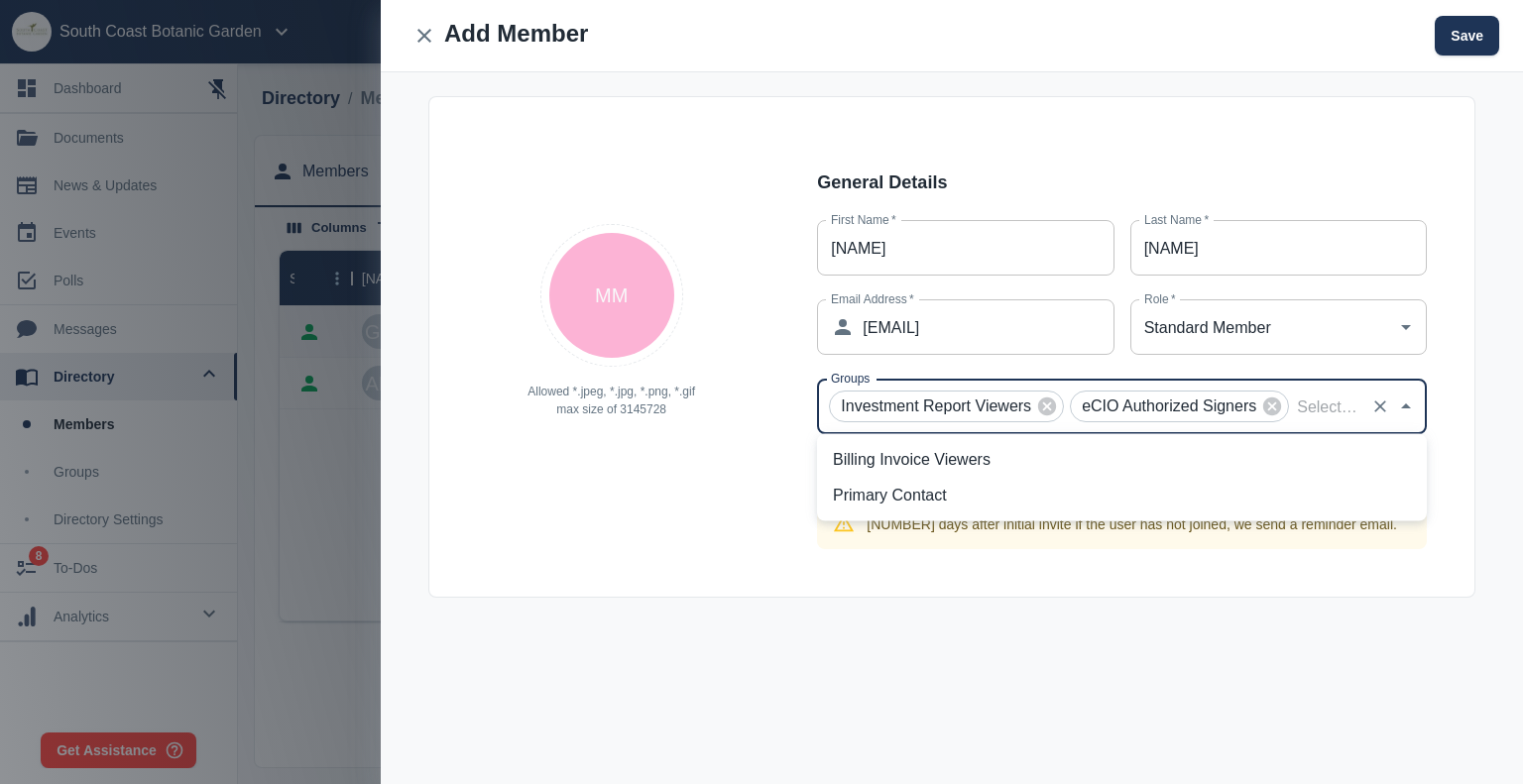click on "Billing Invoice Viewers" at bounding box center (1121, 460) 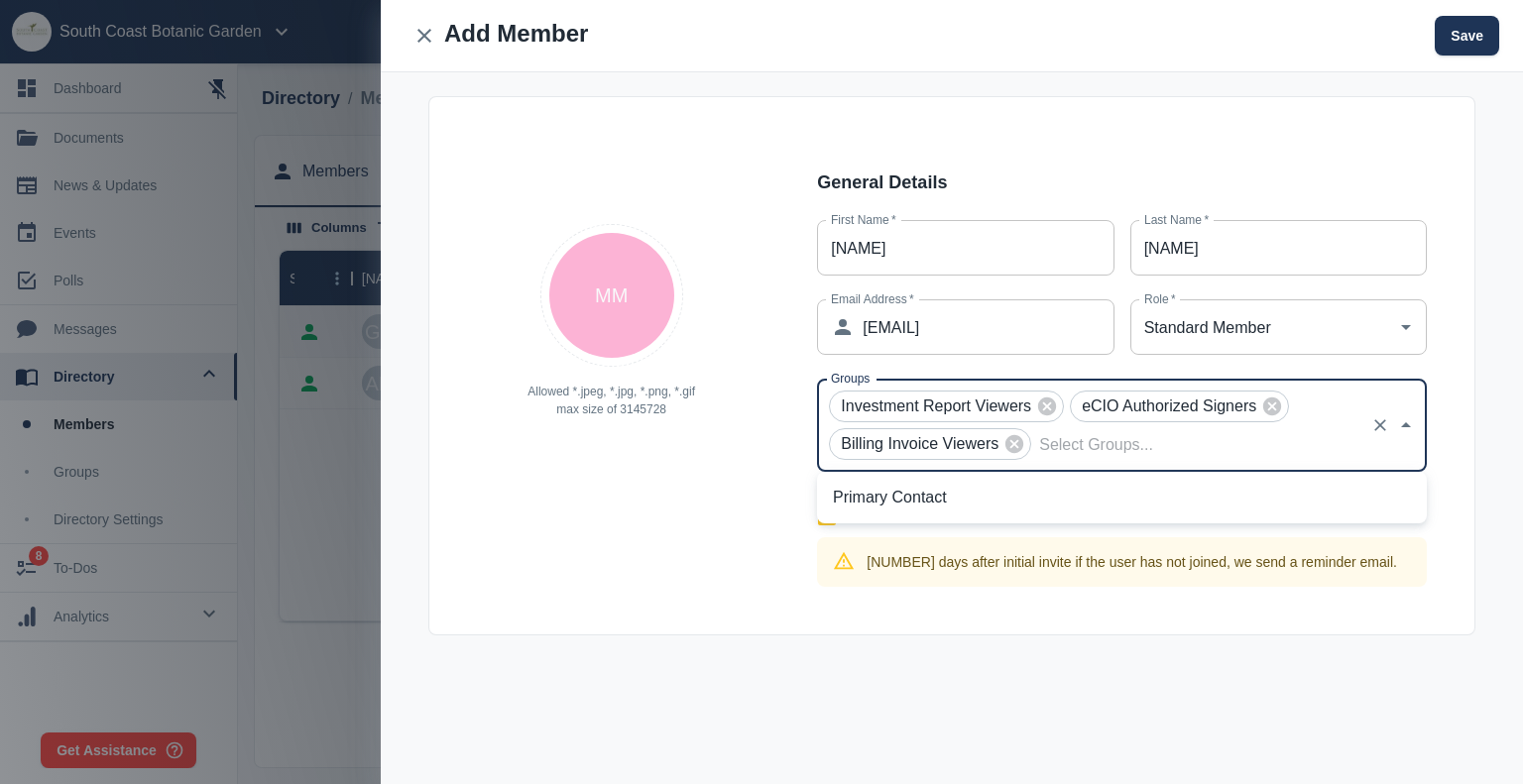 click on "Standard Member" at bounding box center [1263, 327] 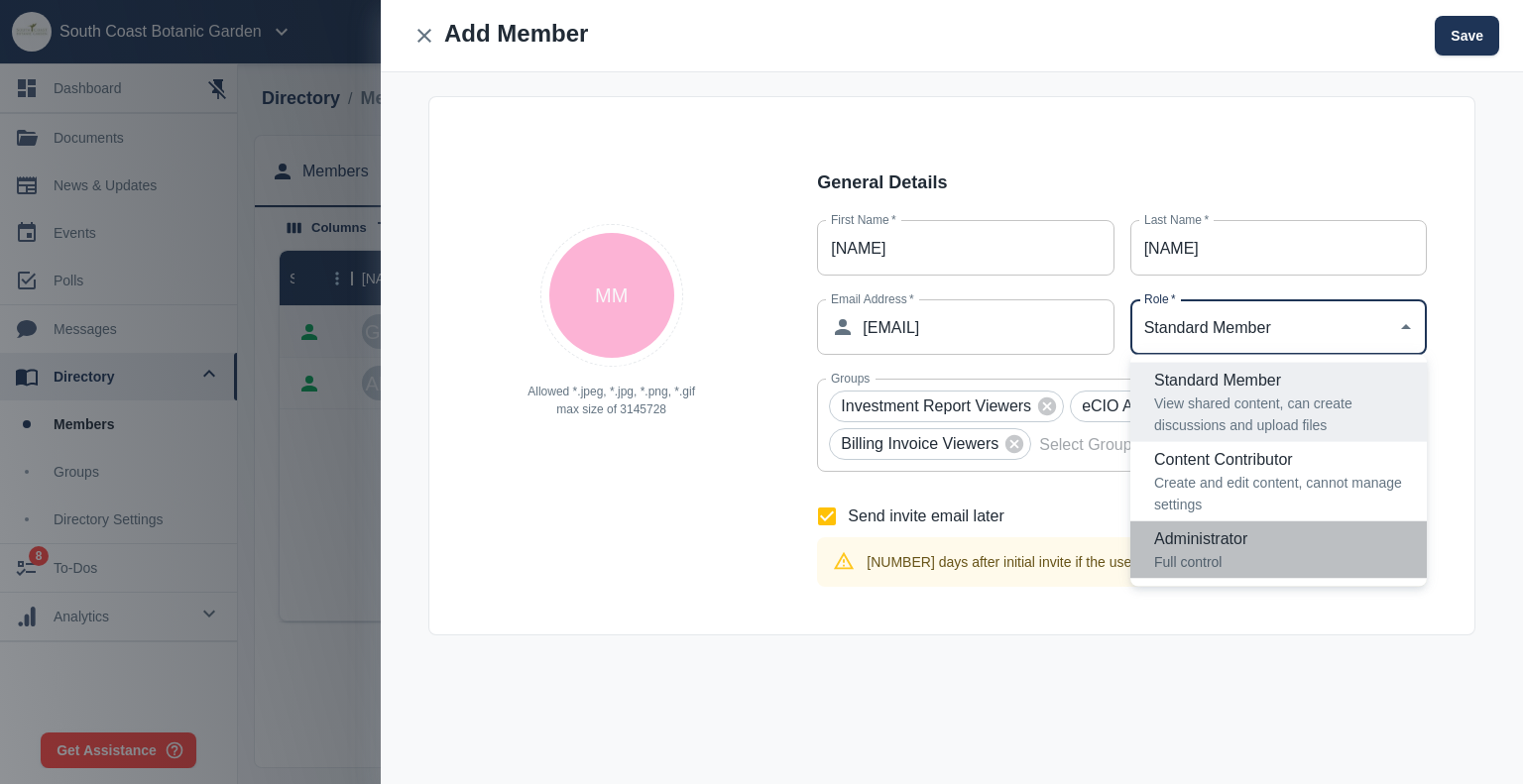 click on "Administrator" at bounding box center (1282, 539) 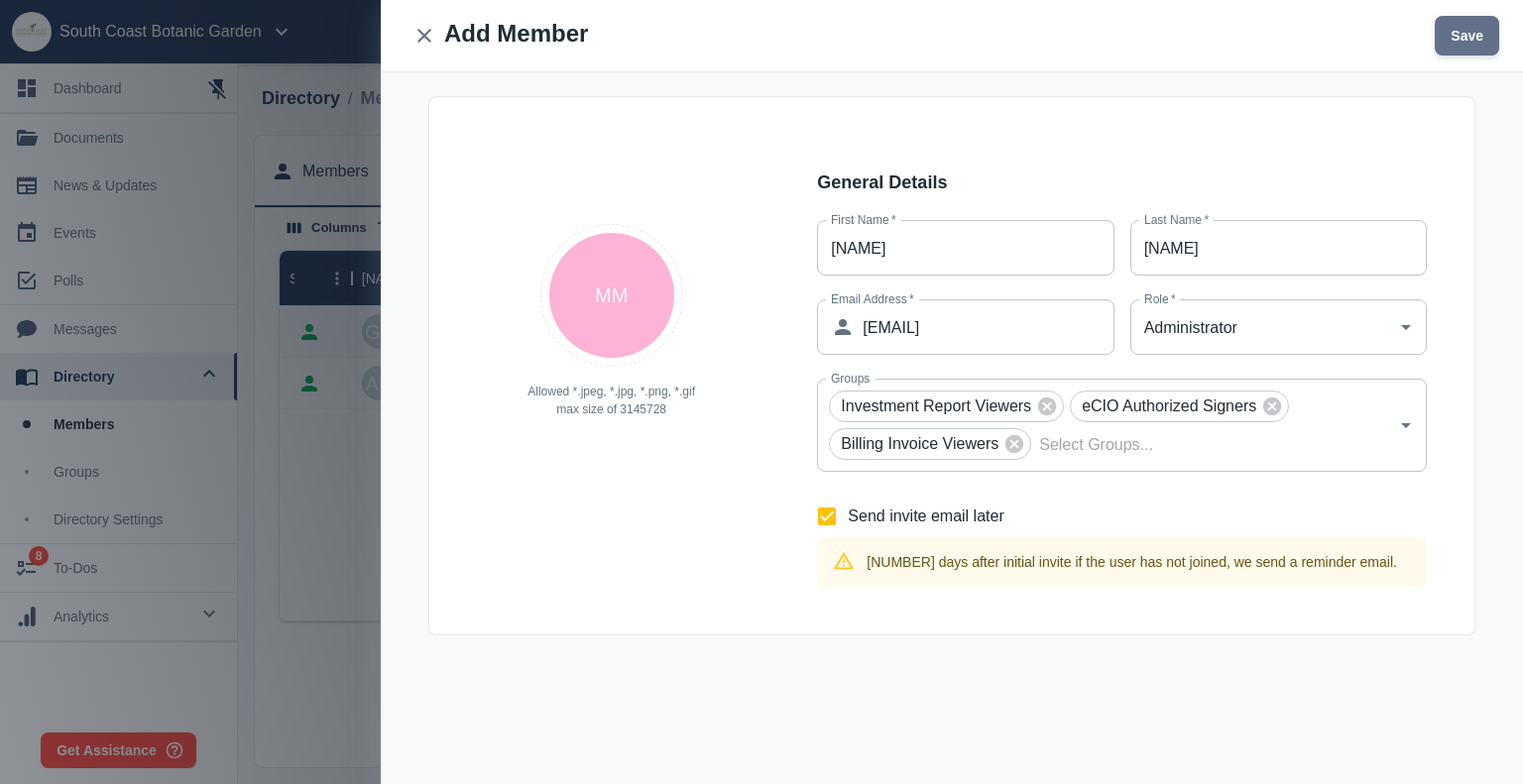click on "Save" at bounding box center [1466, 36] 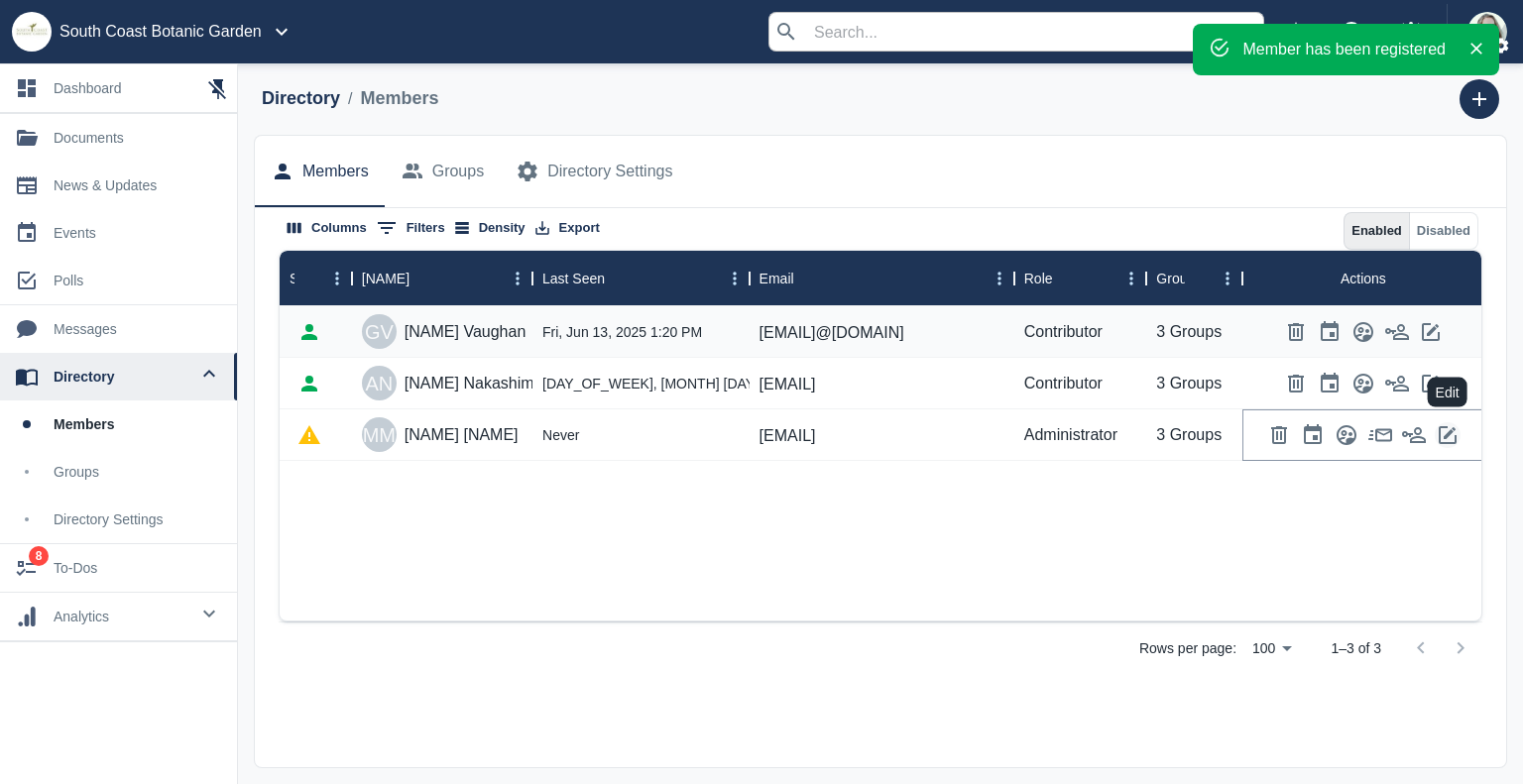 click at bounding box center (1448, 435) 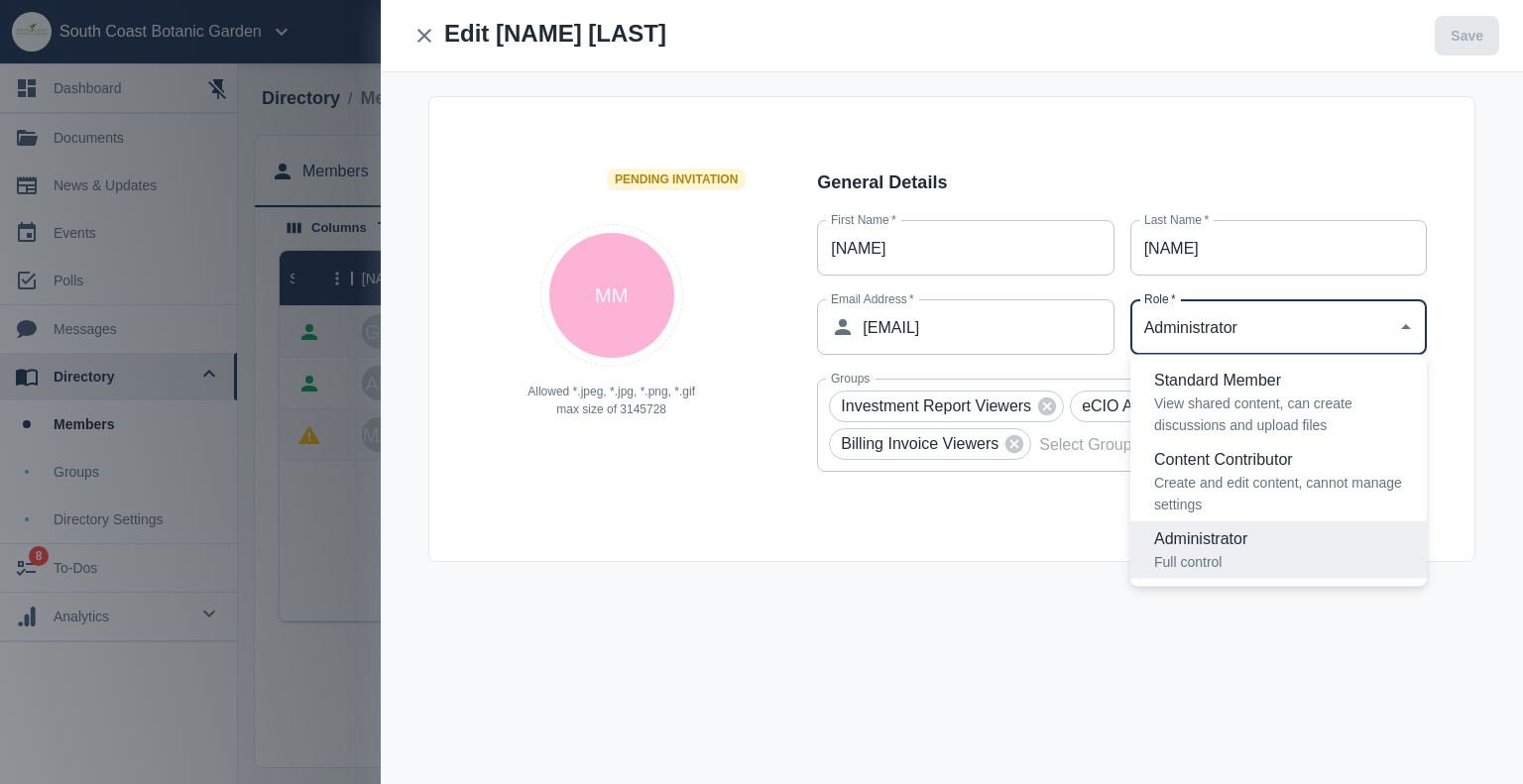 click on "Administrator" at bounding box center [1263, 327] 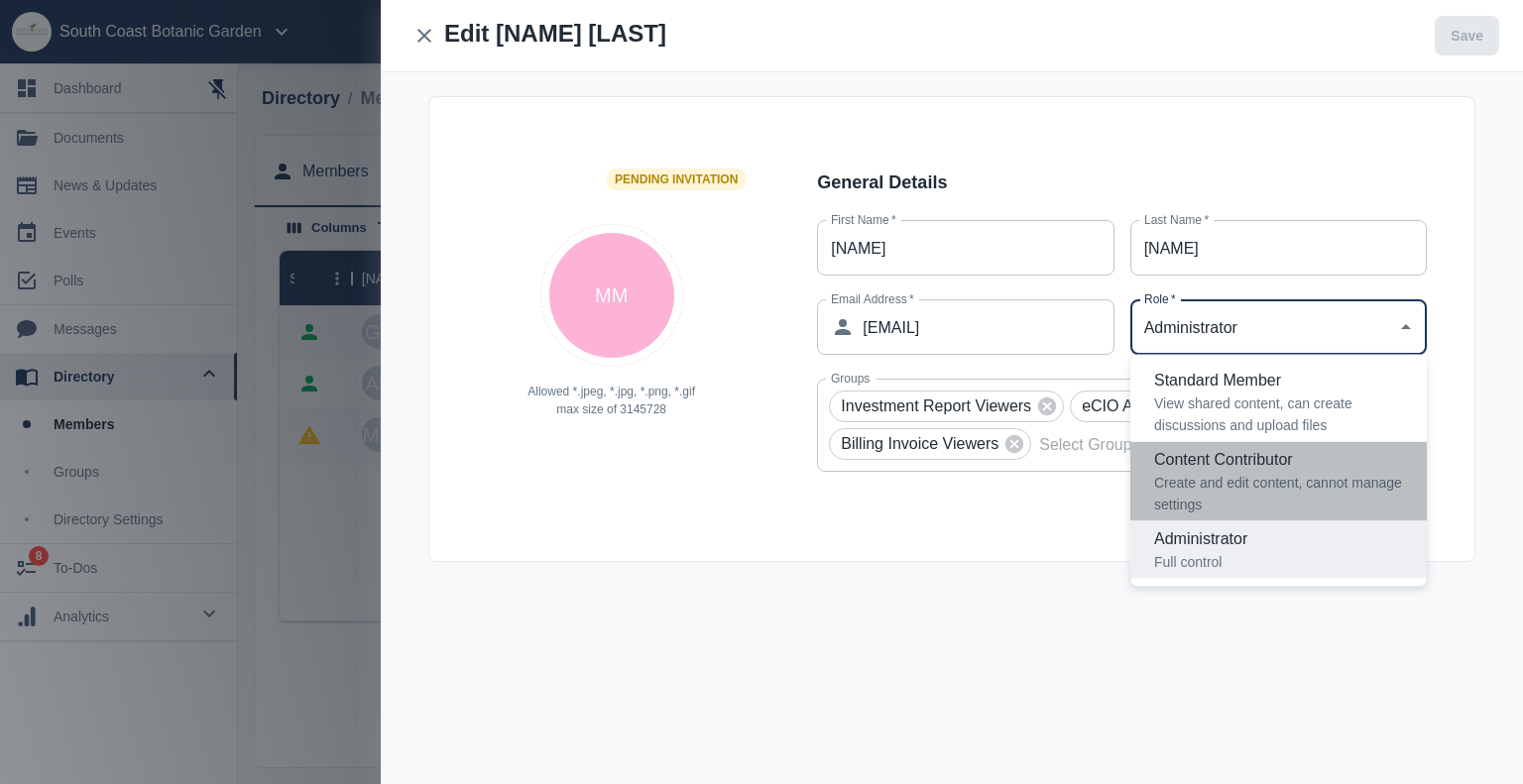click on "Content Contributor" at bounding box center [1282, 460] 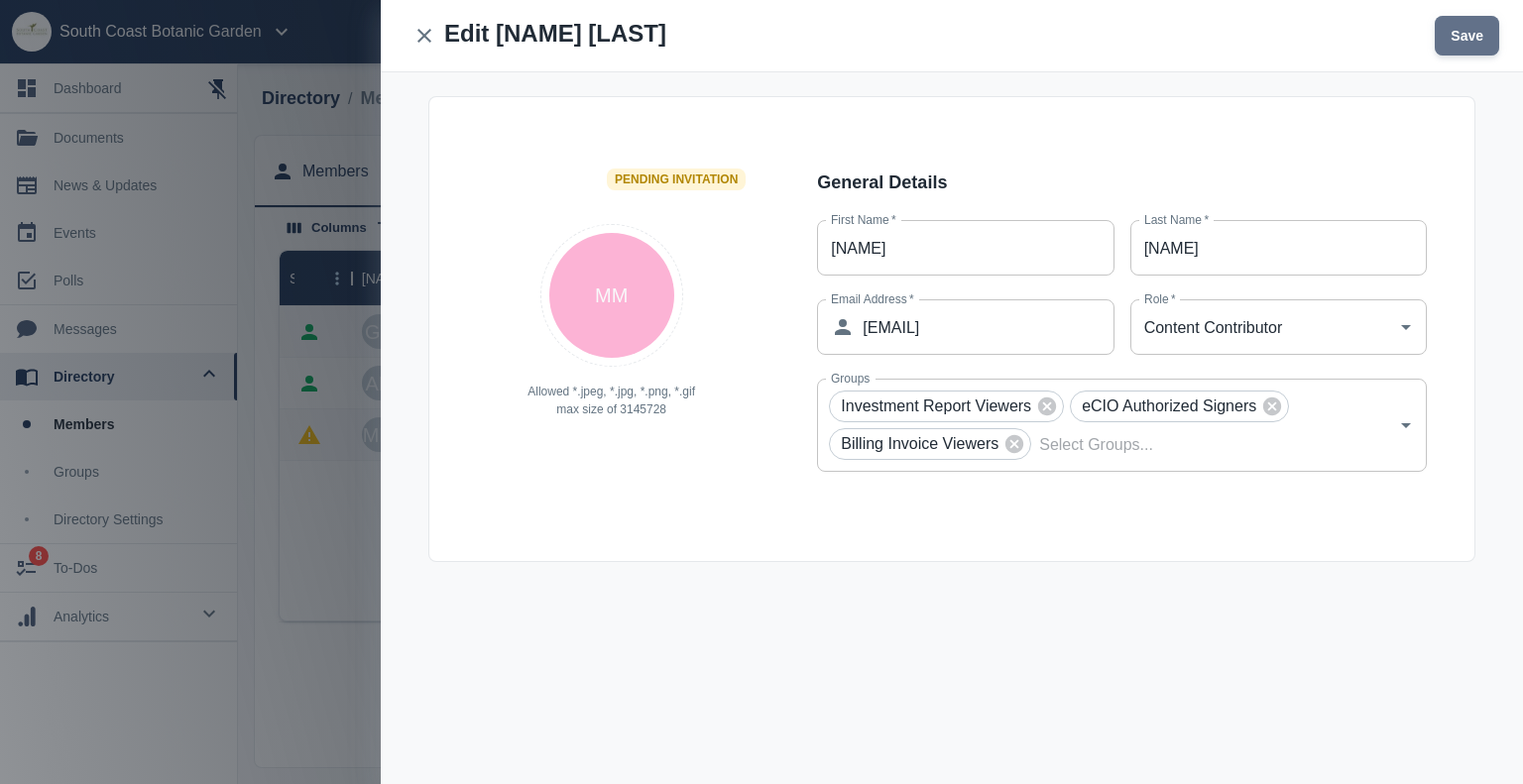 click on "Save" at bounding box center (1466, 36) 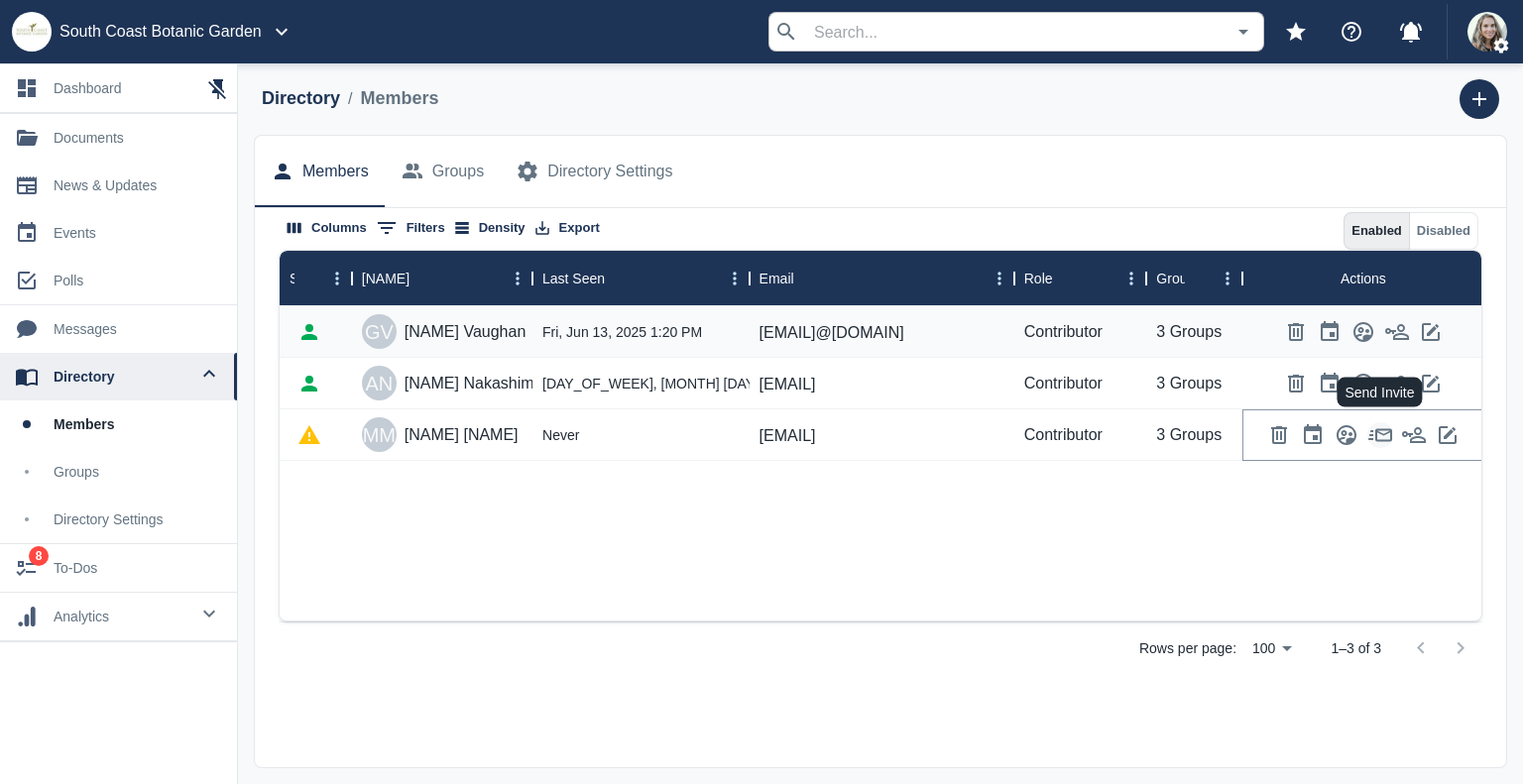 click at bounding box center (1380, 435) 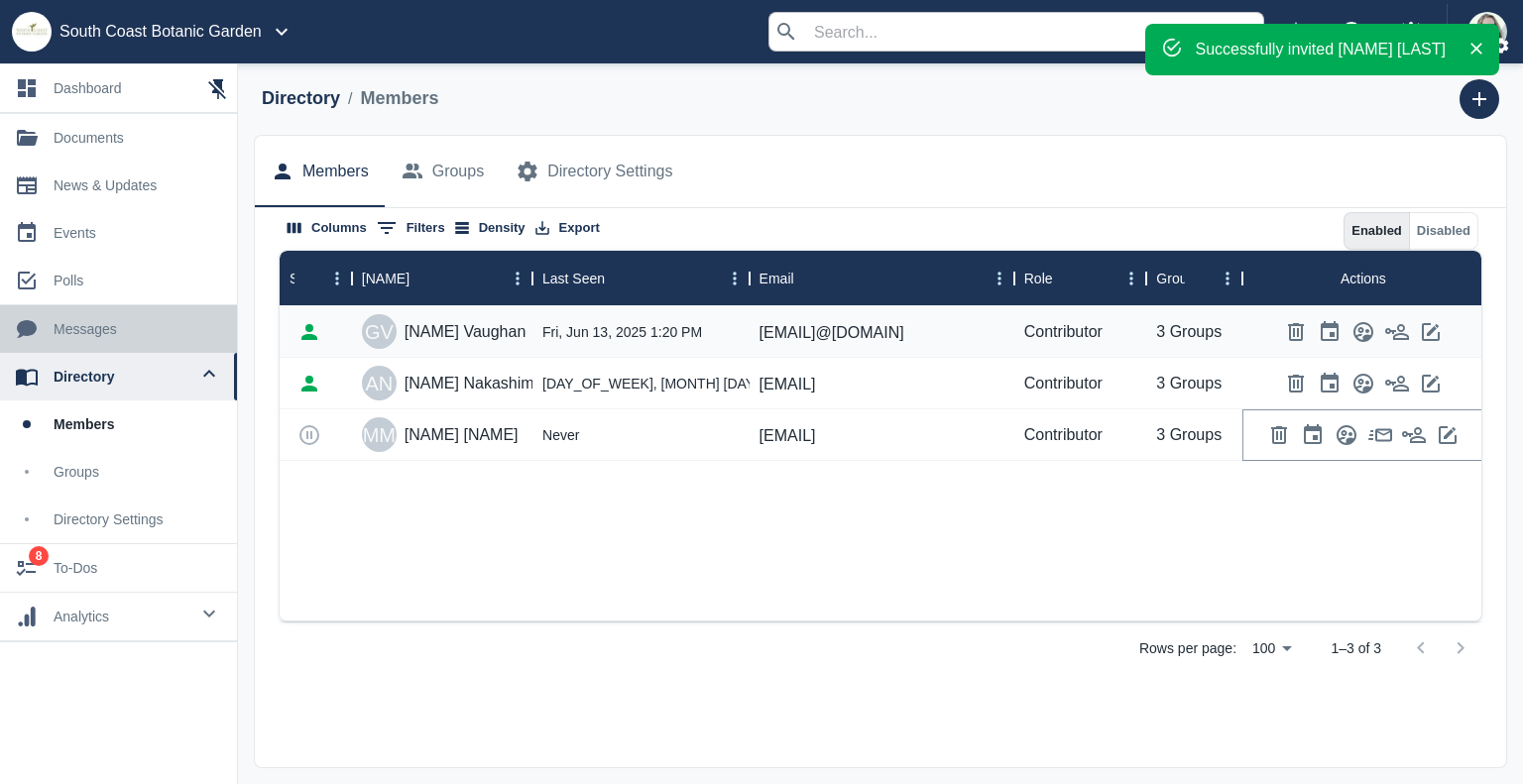 click on "messages" at bounding box center (137, 329) 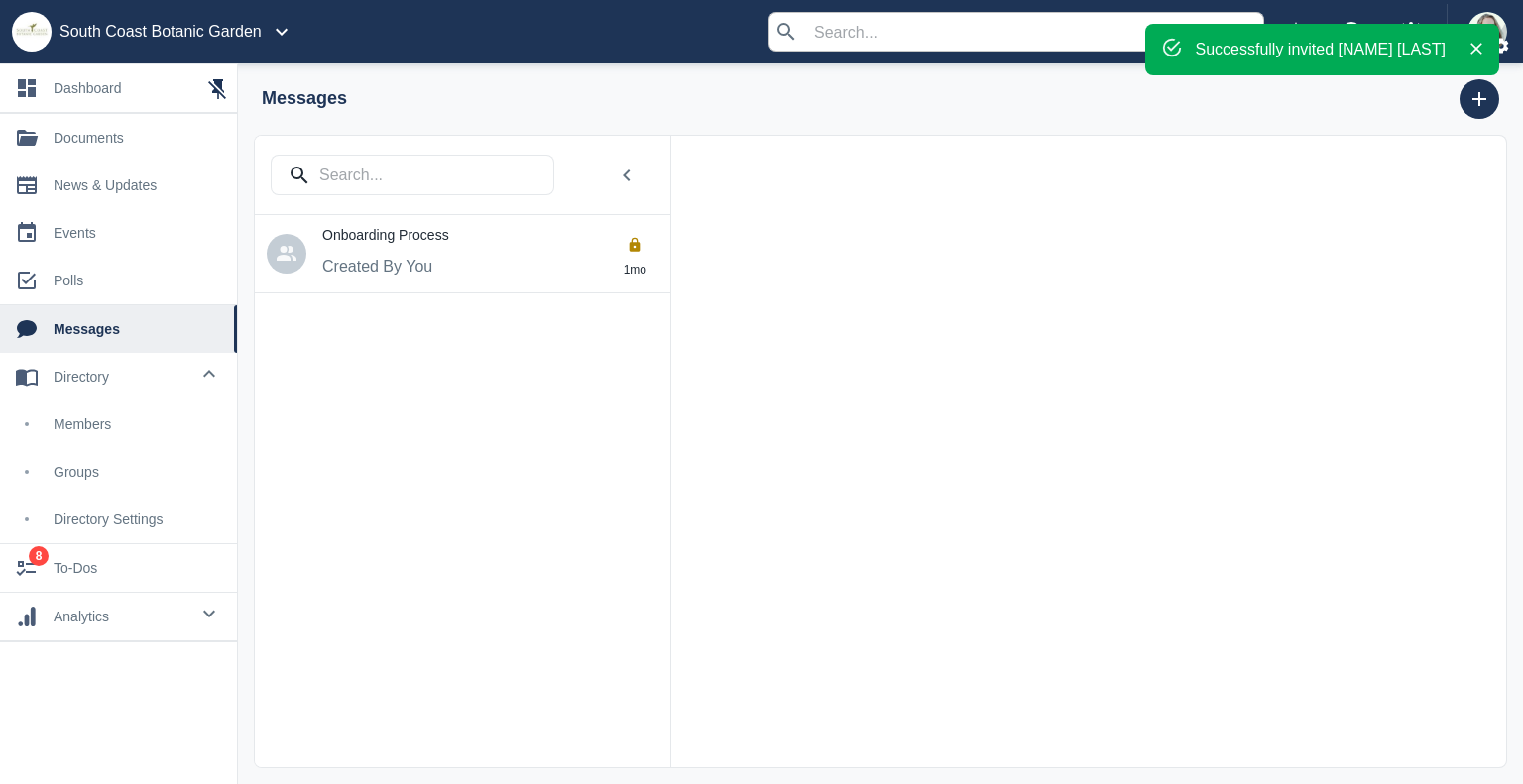 click on "Onboarding Process" at bounding box center (386, 234) 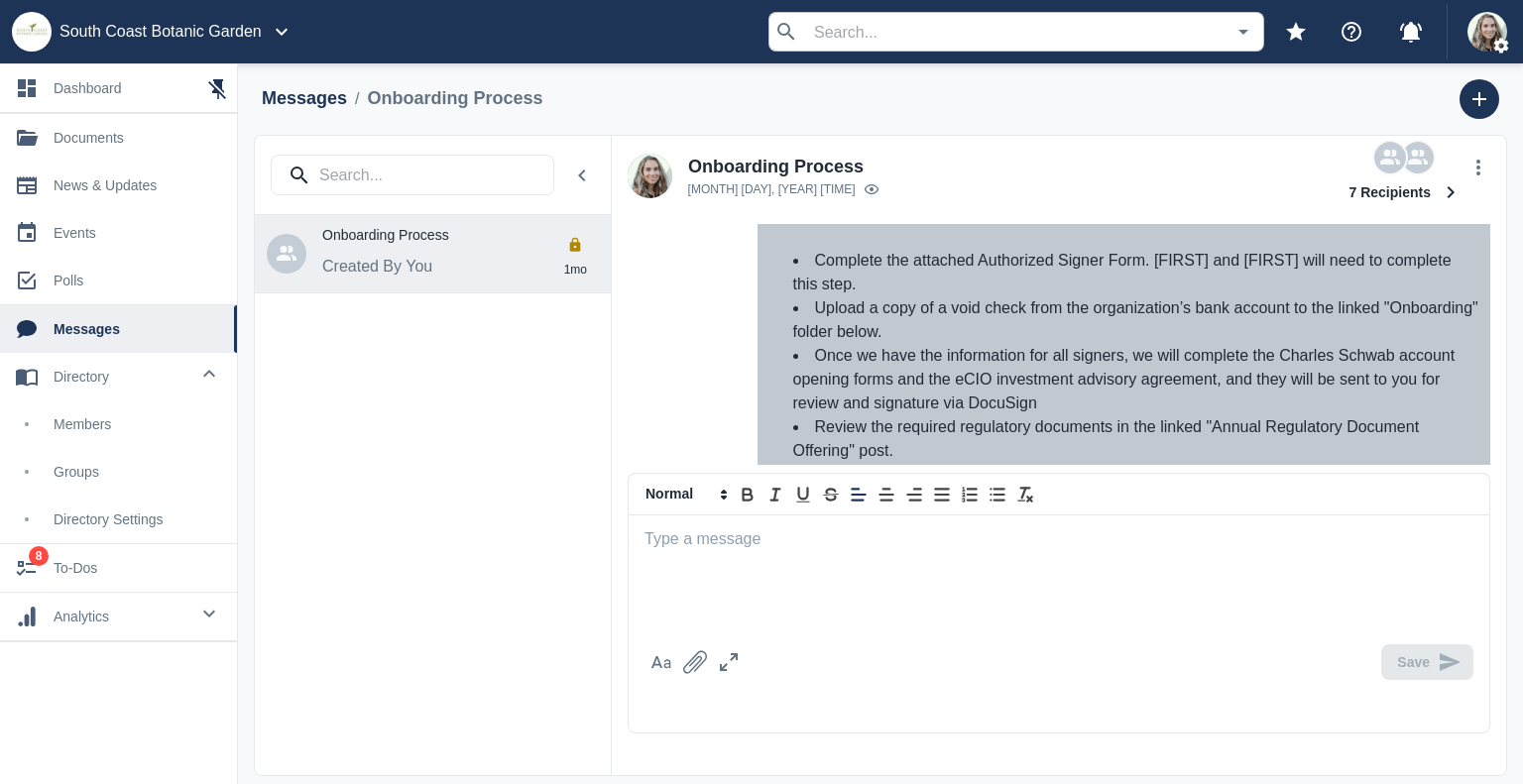 scroll, scrollTop: 161, scrollLeft: 0, axis: vertical 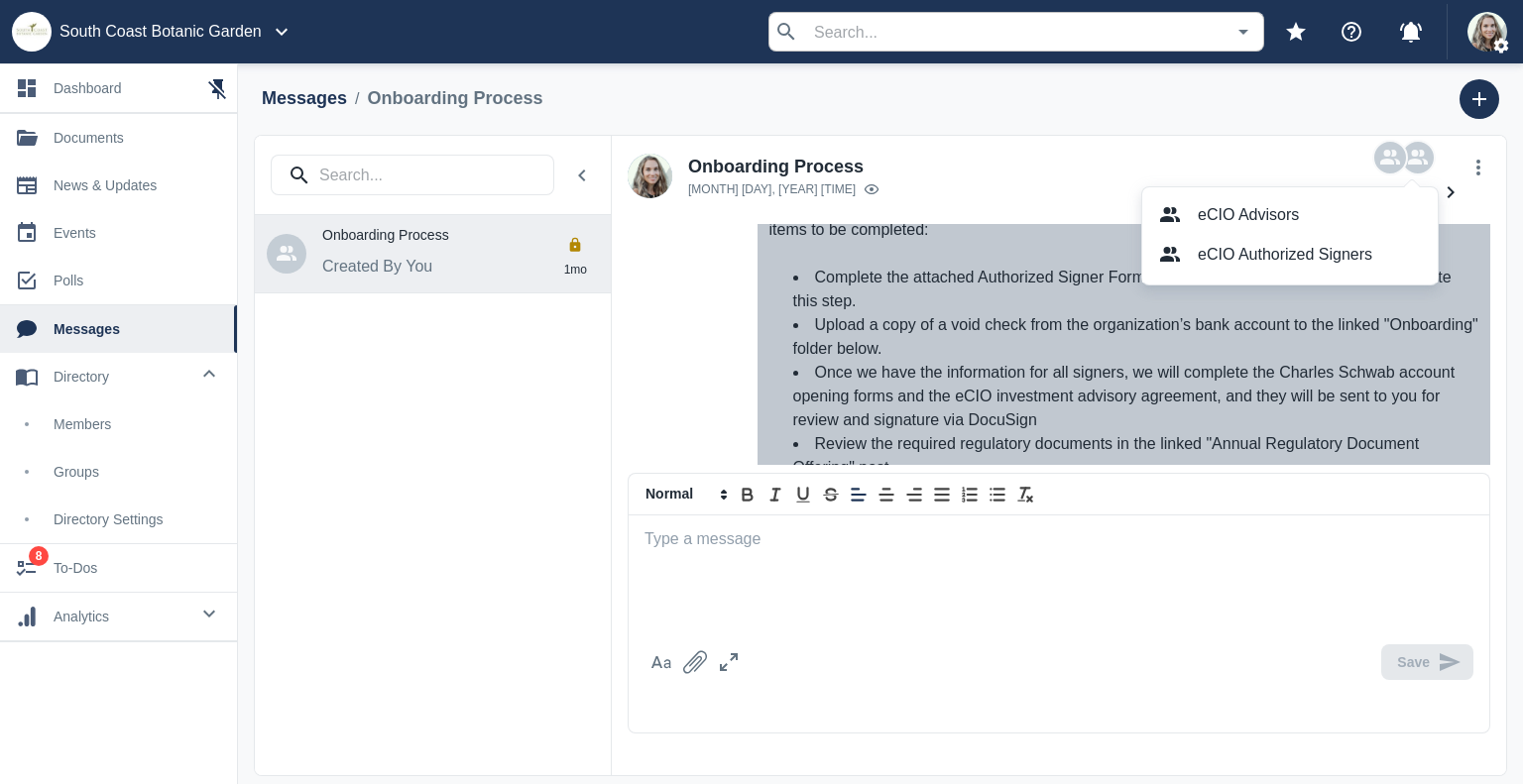 drag, startPoint x: 1495, startPoint y: 319, endPoint x: 1504, endPoint y: 266, distance: 53.75872 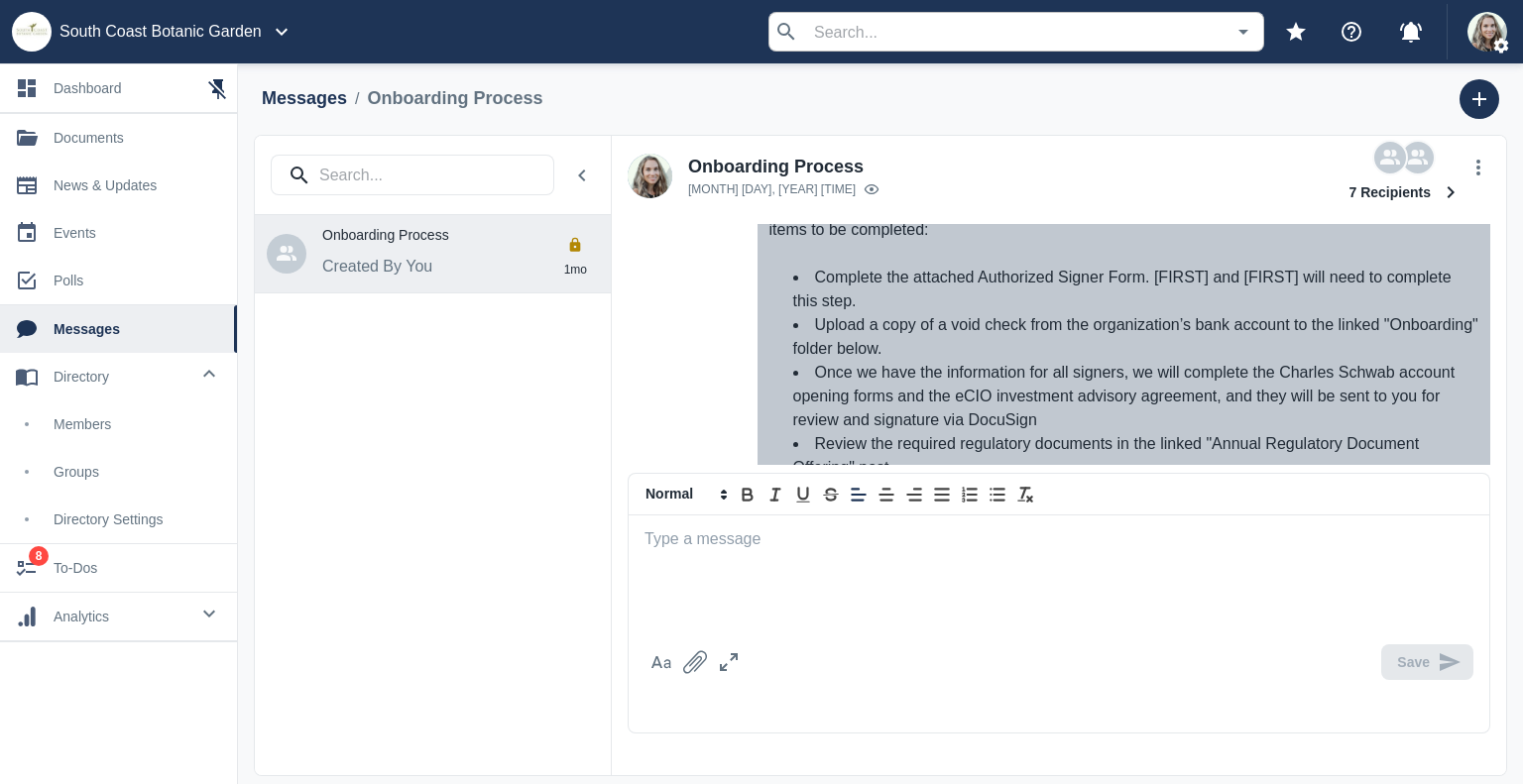 scroll, scrollTop: 30, scrollLeft: 0, axis: vertical 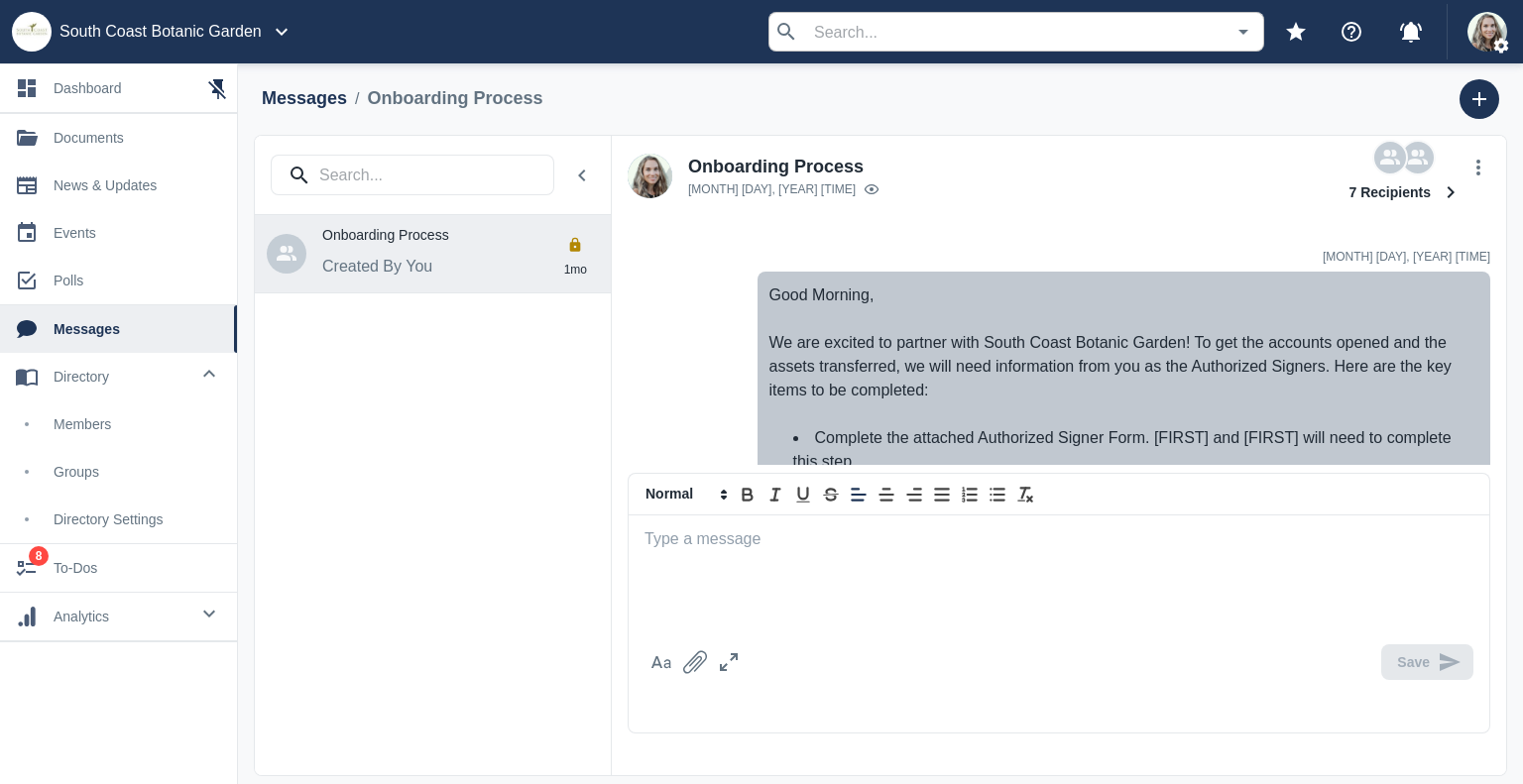 drag, startPoint x: 1501, startPoint y: 260, endPoint x: 1297, endPoint y: 169, distance: 223.37636 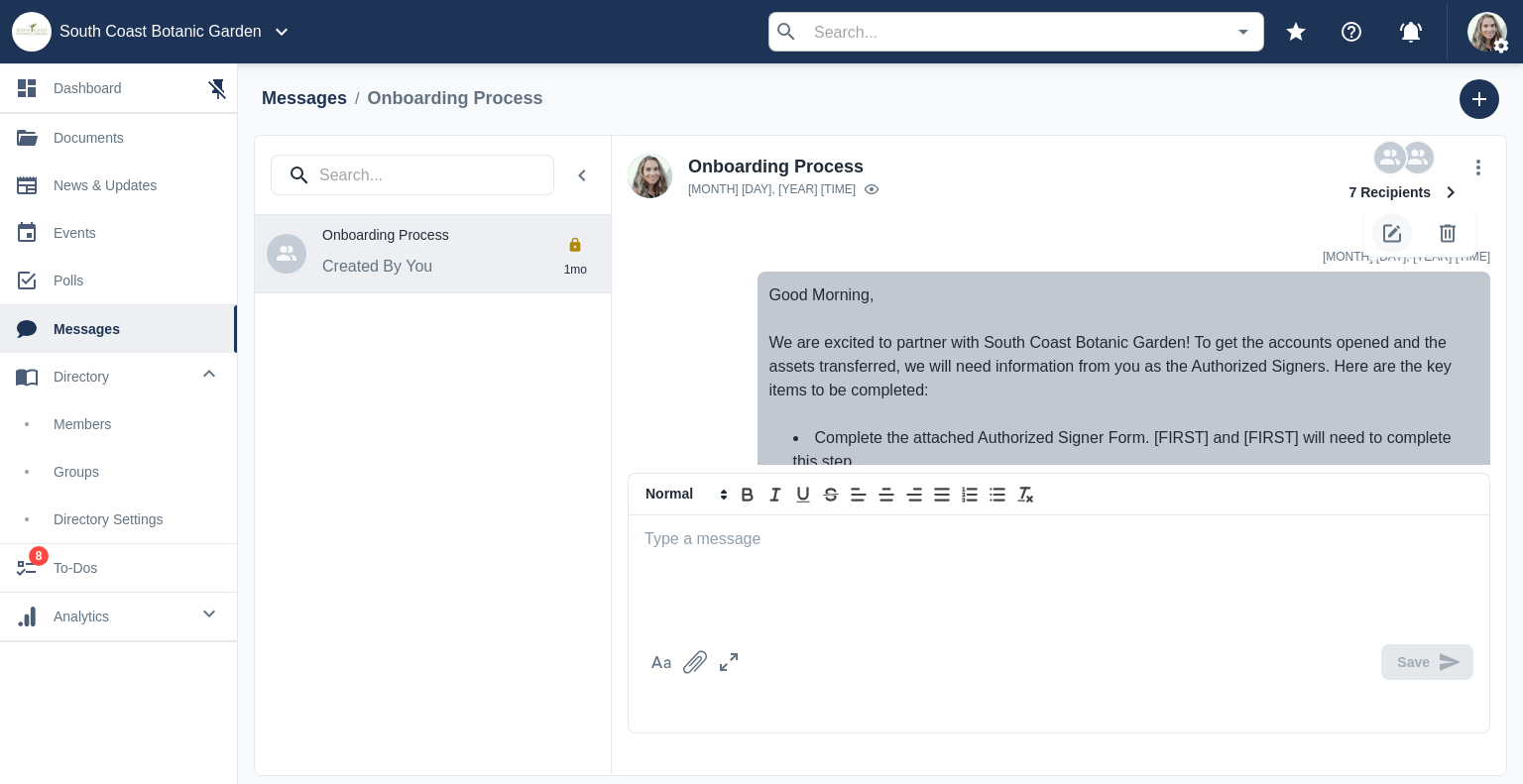 click at bounding box center [1392, 233] 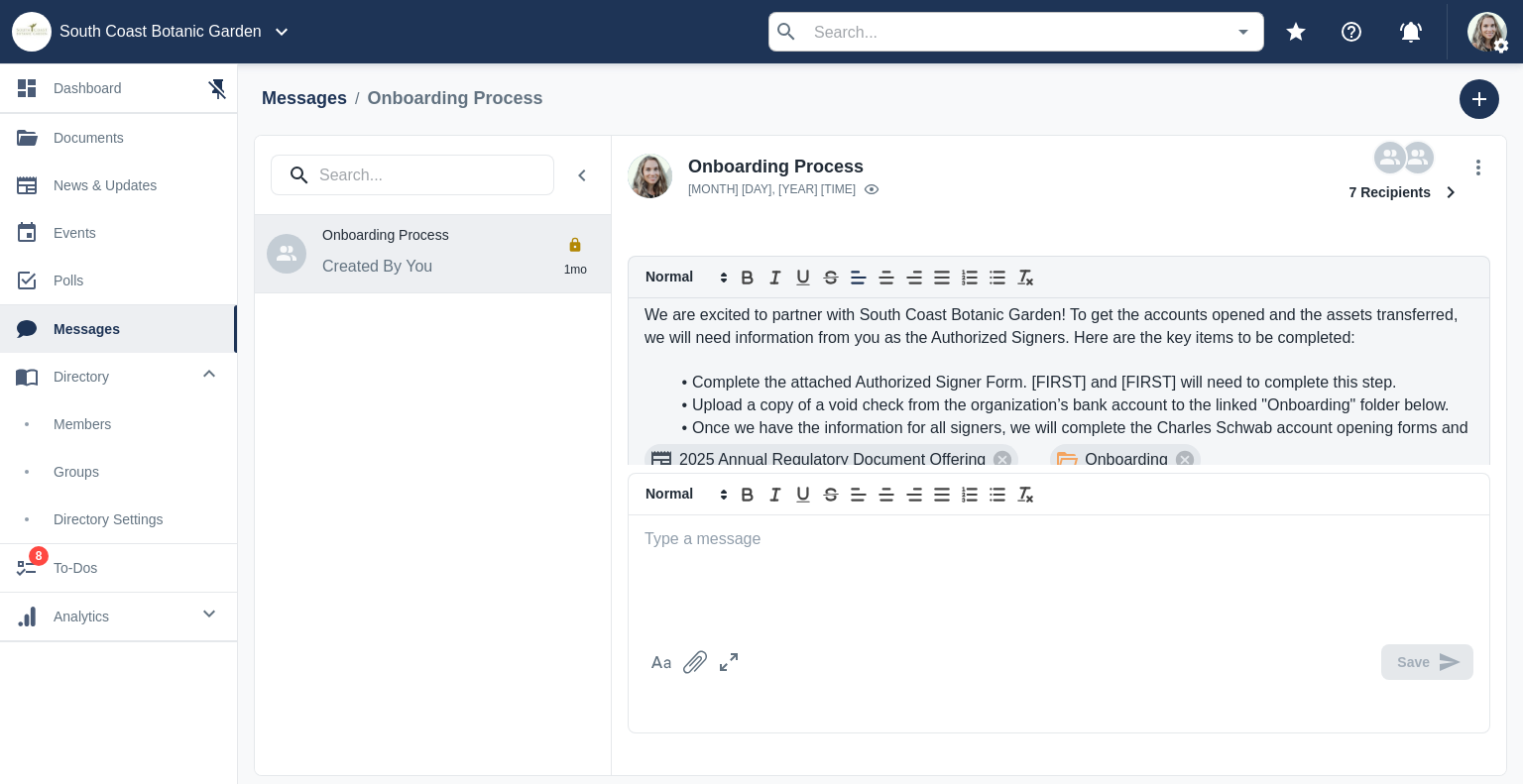 scroll, scrollTop: 55, scrollLeft: 0, axis: vertical 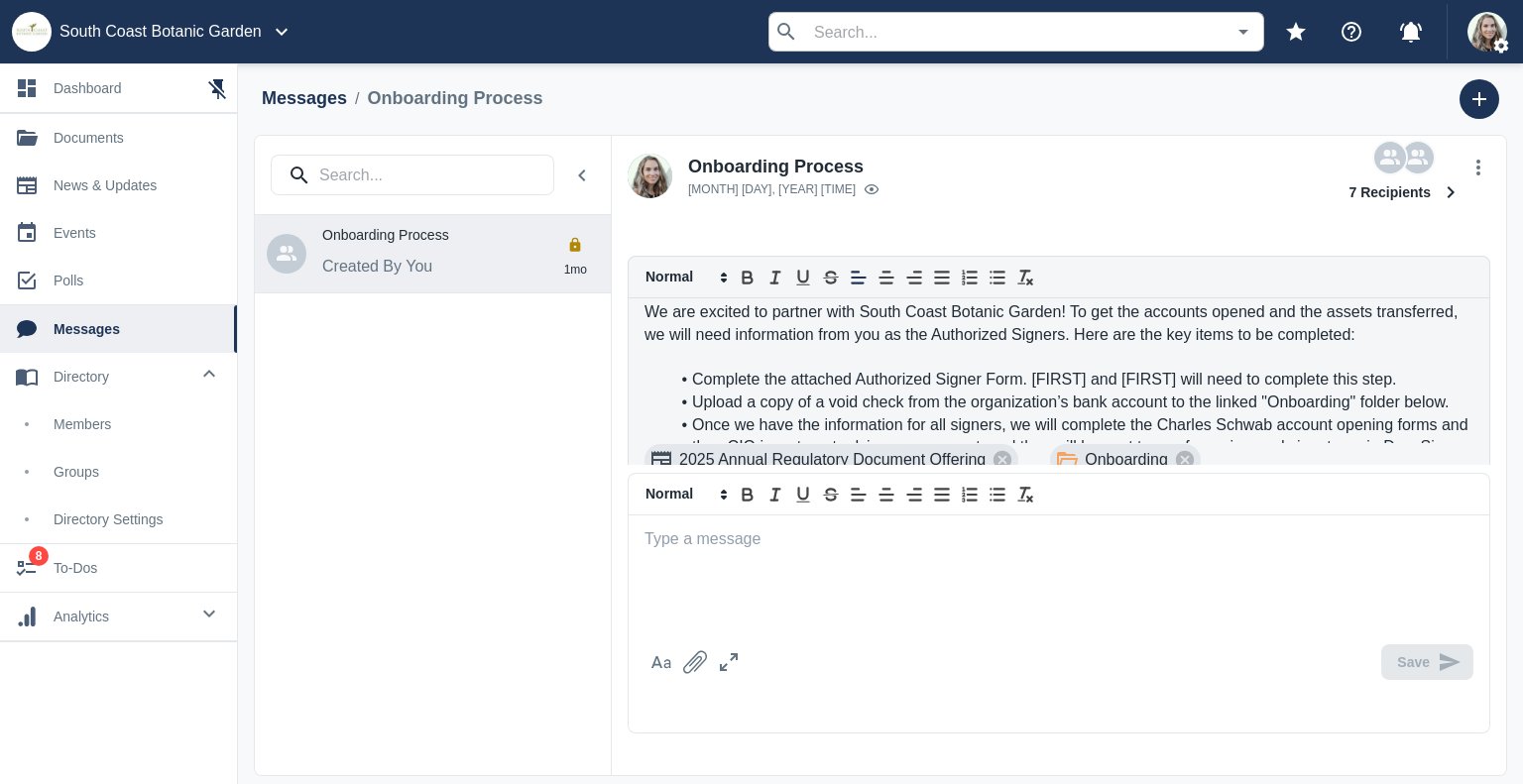 click on "Complete the attached Authorized Signer Form. [FIRST] and [FIRST] will need to complete this step." at bounding box center [1071, 380] 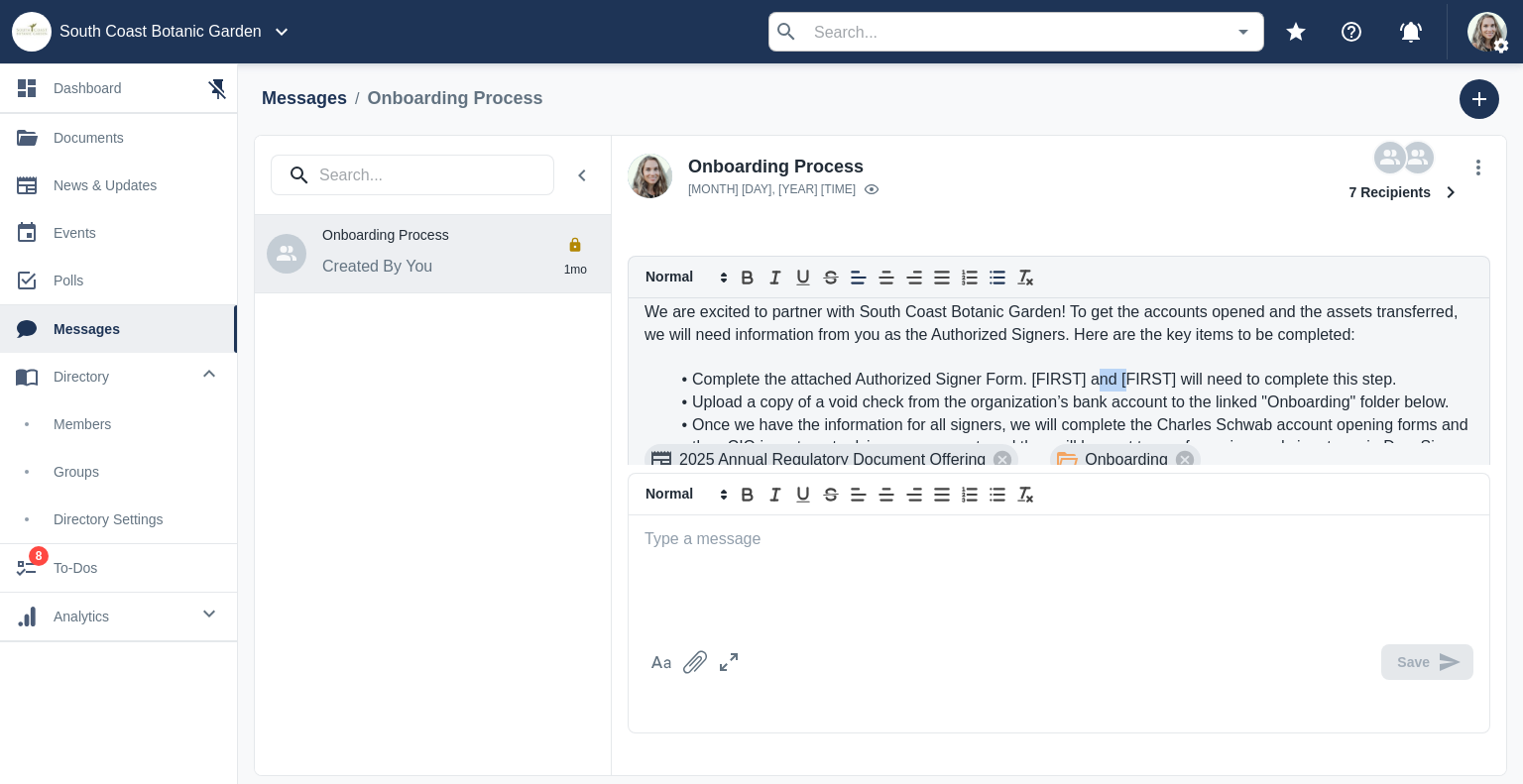 click on "Complete the attached Authorized Signer Form. [FIRST] and [FIRST] will need to complete this step." at bounding box center (1071, 380) 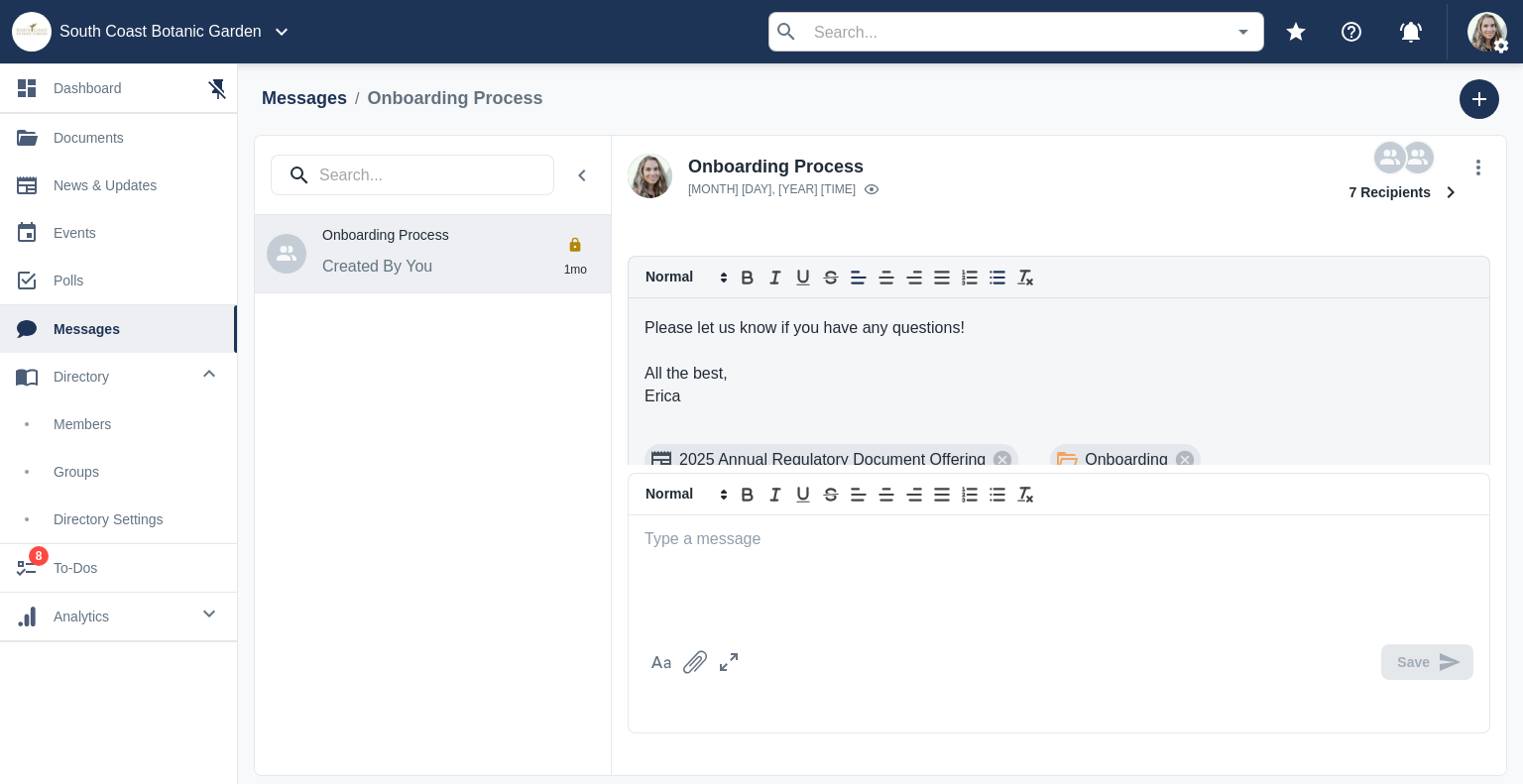 scroll, scrollTop: 307, scrollLeft: 0, axis: vertical 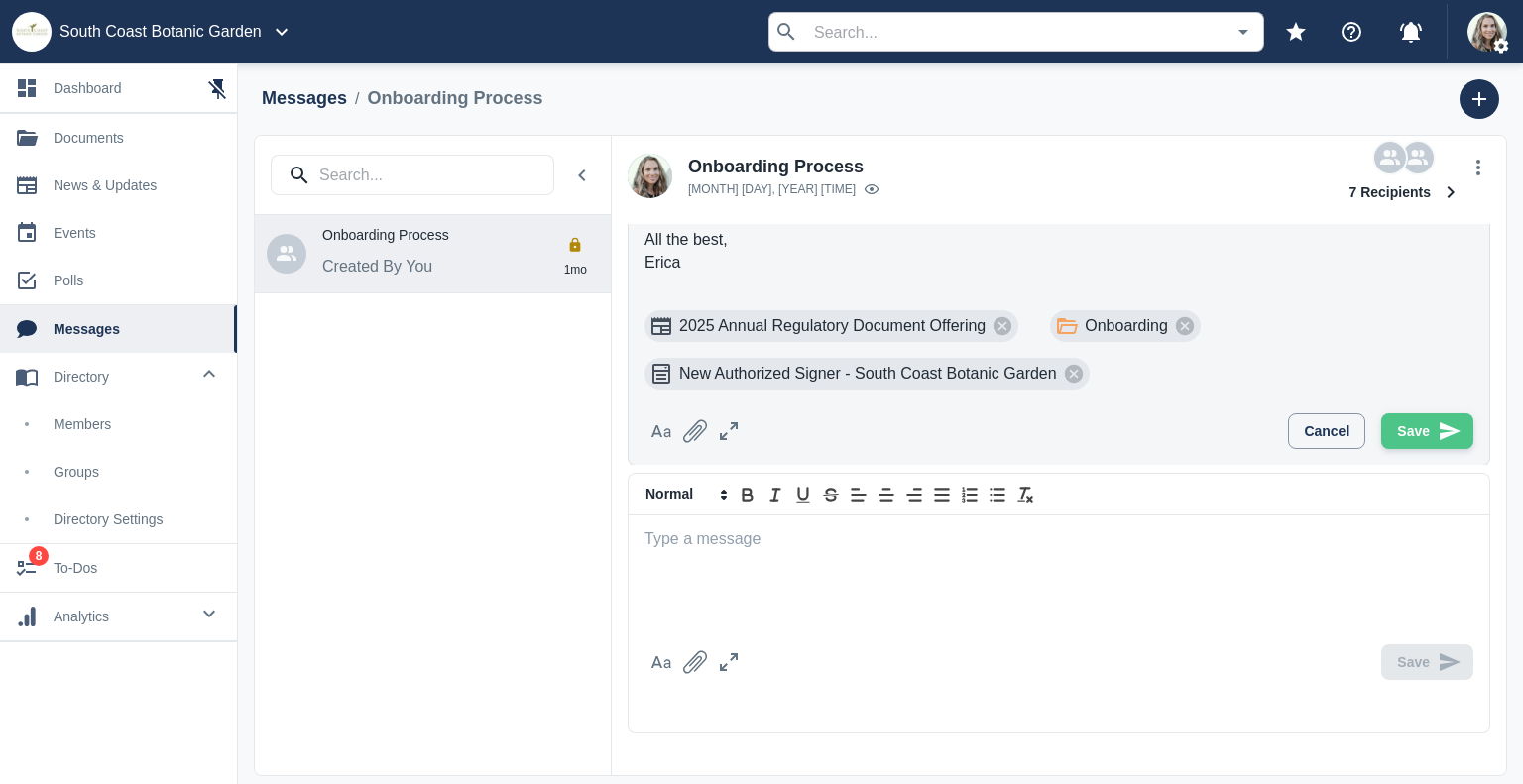 click on "Save" at bounding box center [1427, 431] 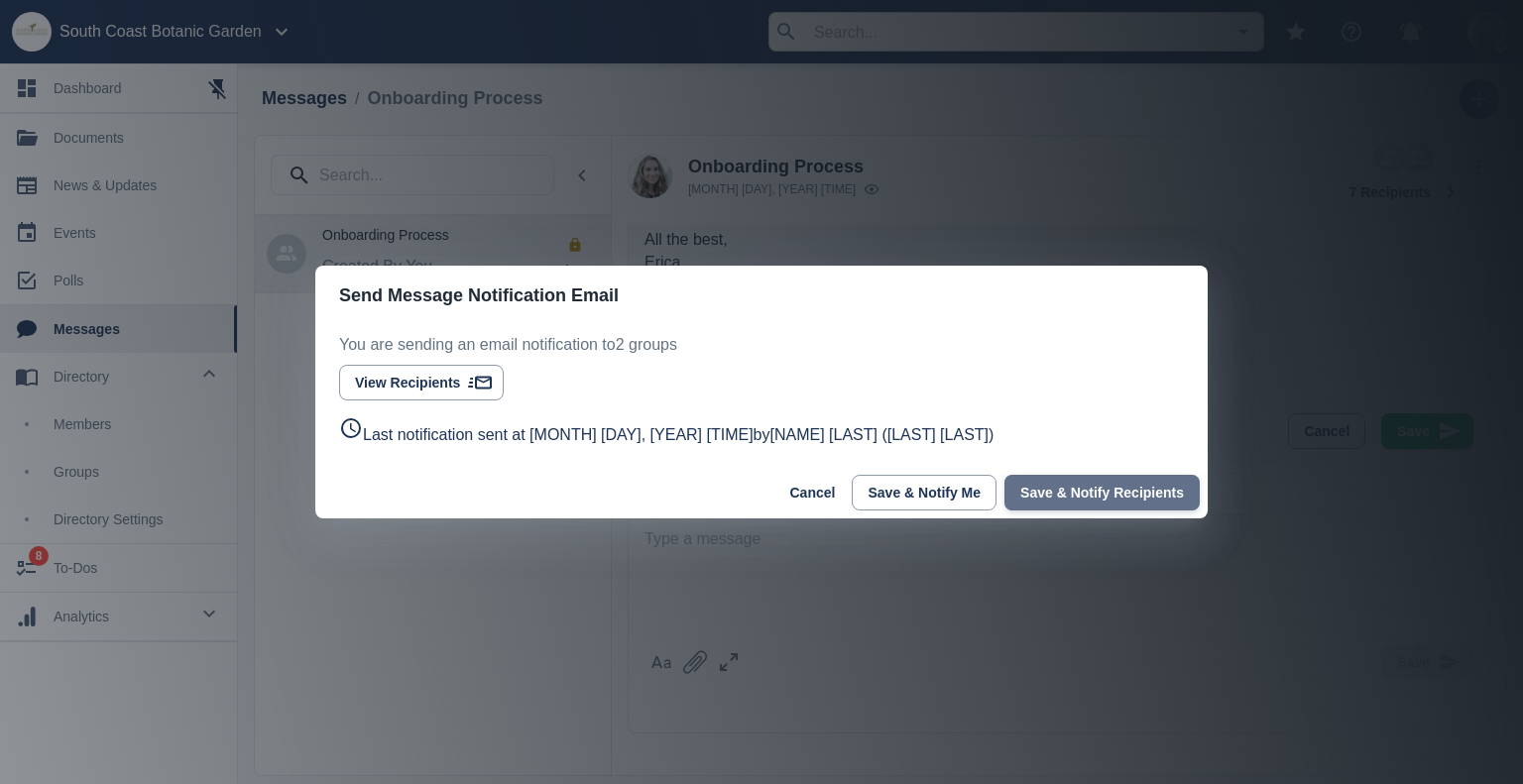 click on "Save & Notify Recipients" at bounding box center (1102, 493) 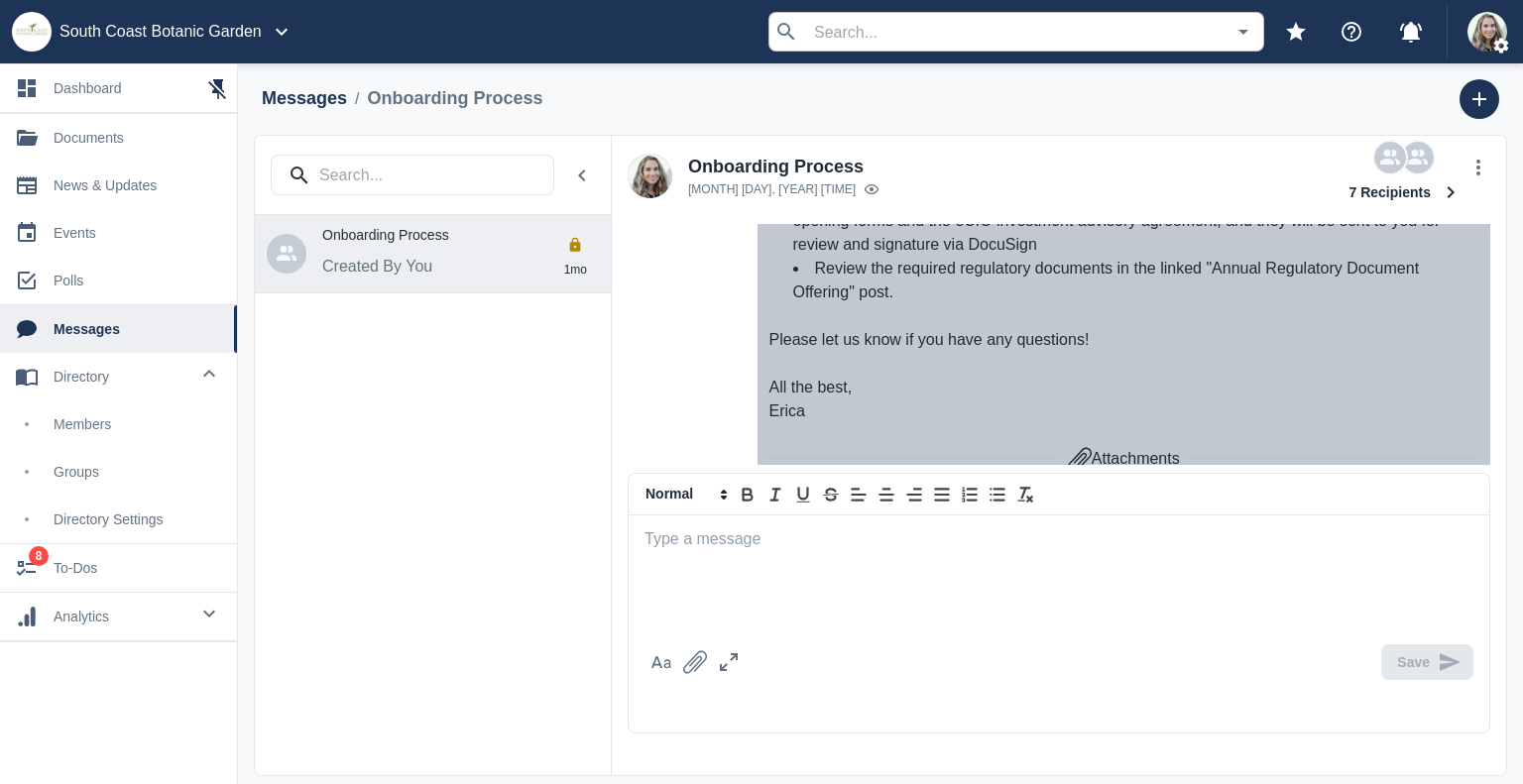 scroll, scrollTop: 365, scrollLeft: 0, axis: vertical 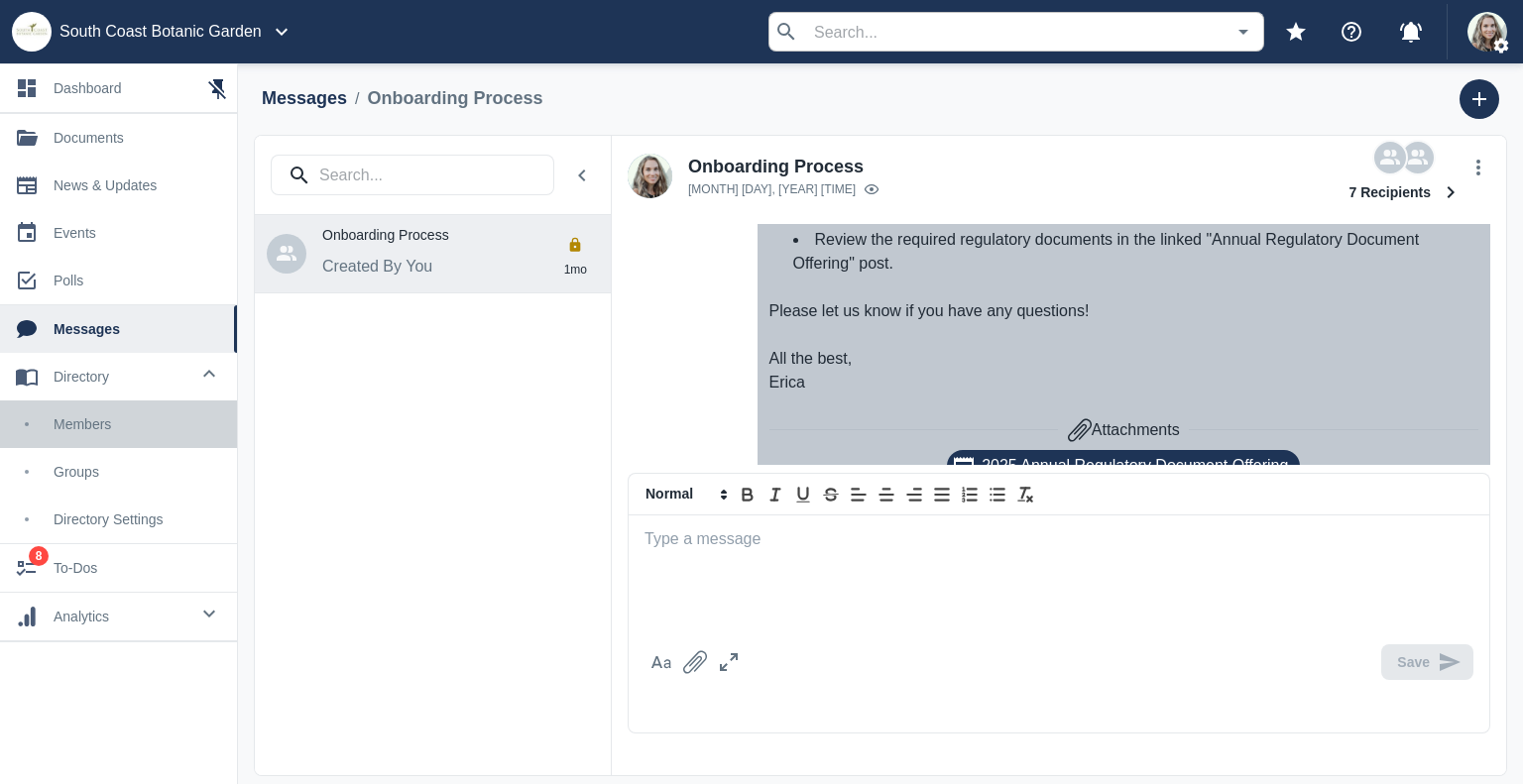 click on "members" at bounding box center [137, 424] 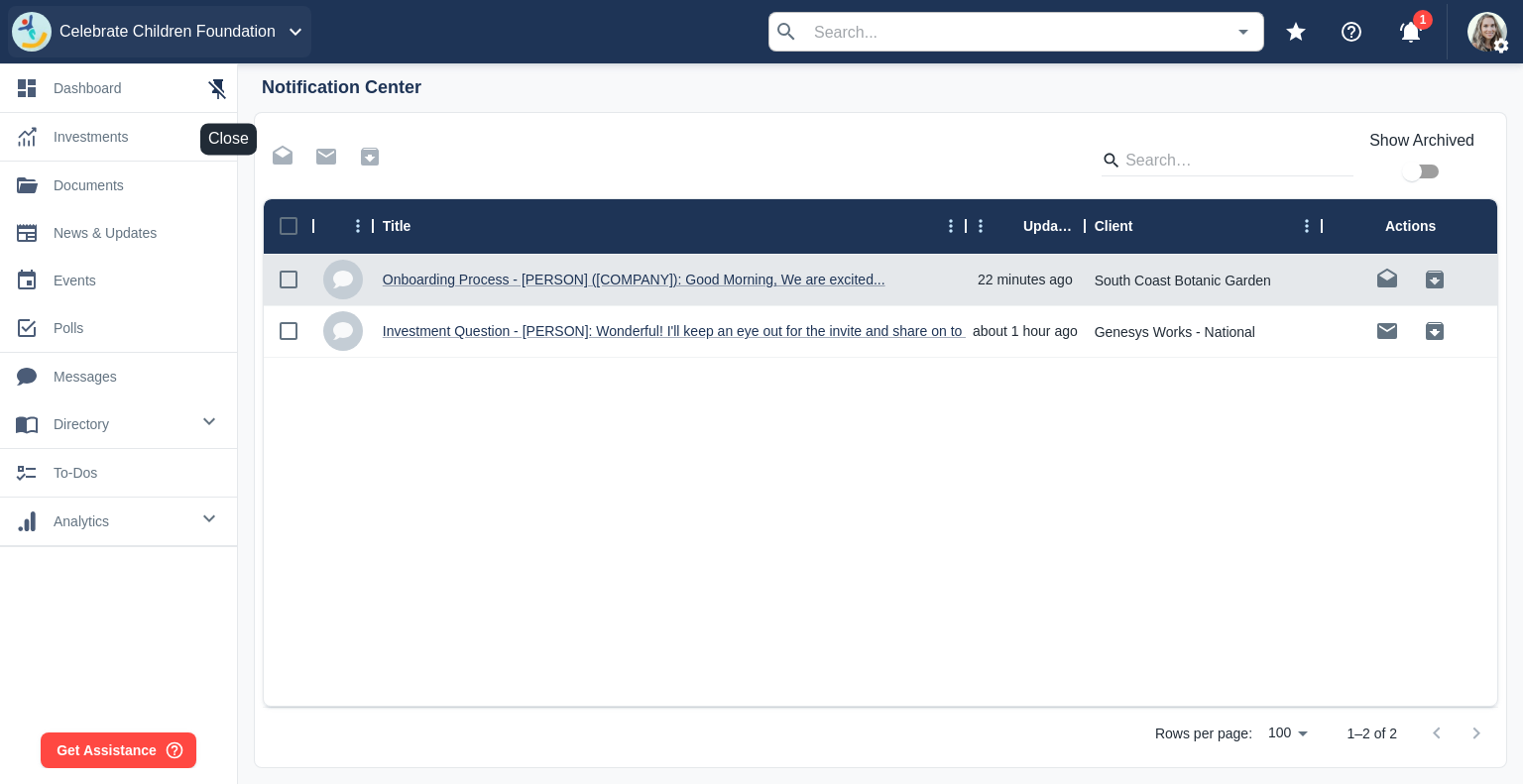scroll, scrollTop: 0, scrollLeft: 0, axis: both 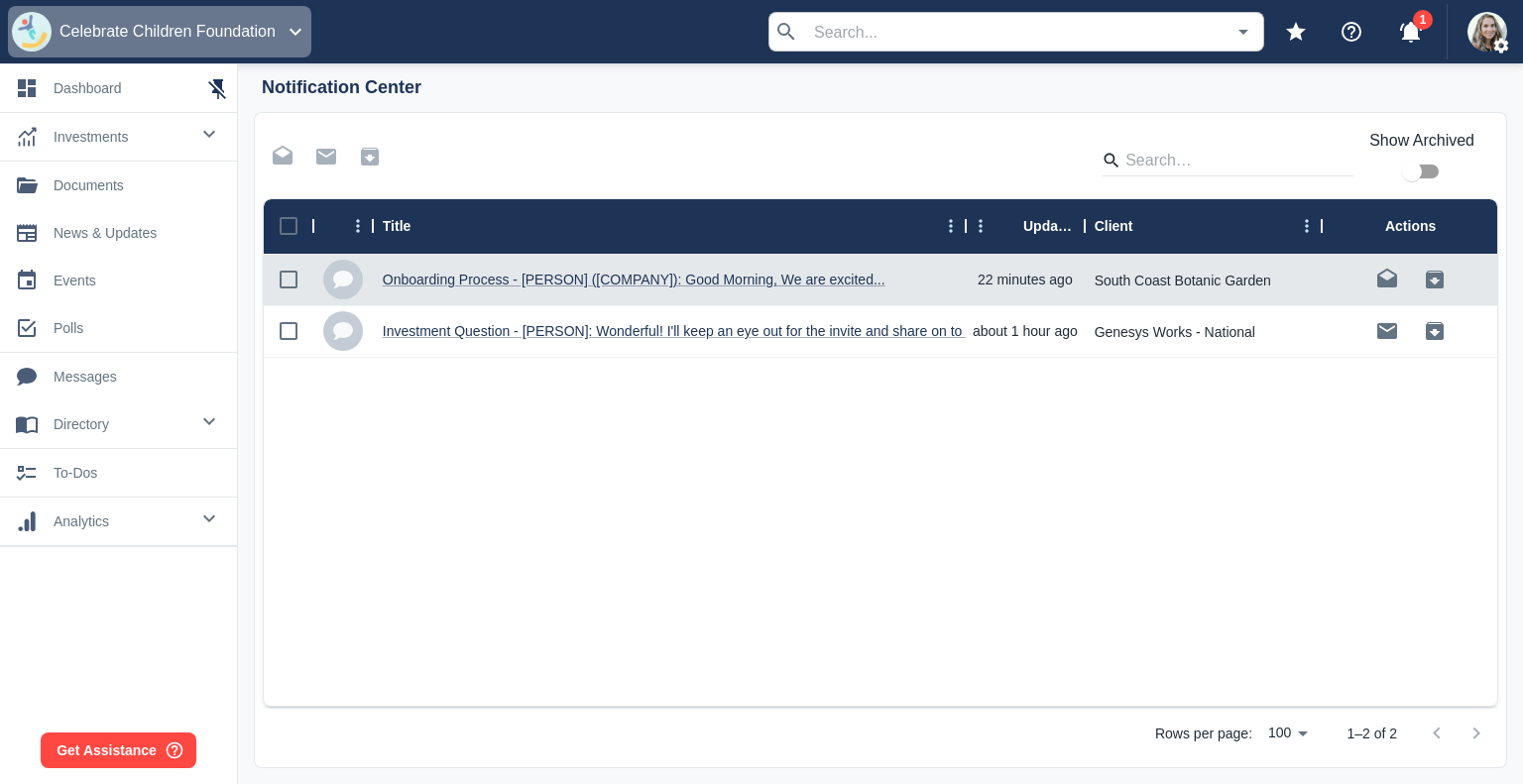click on "Celebrate Children Foundation" at bounding box center [168, 32] 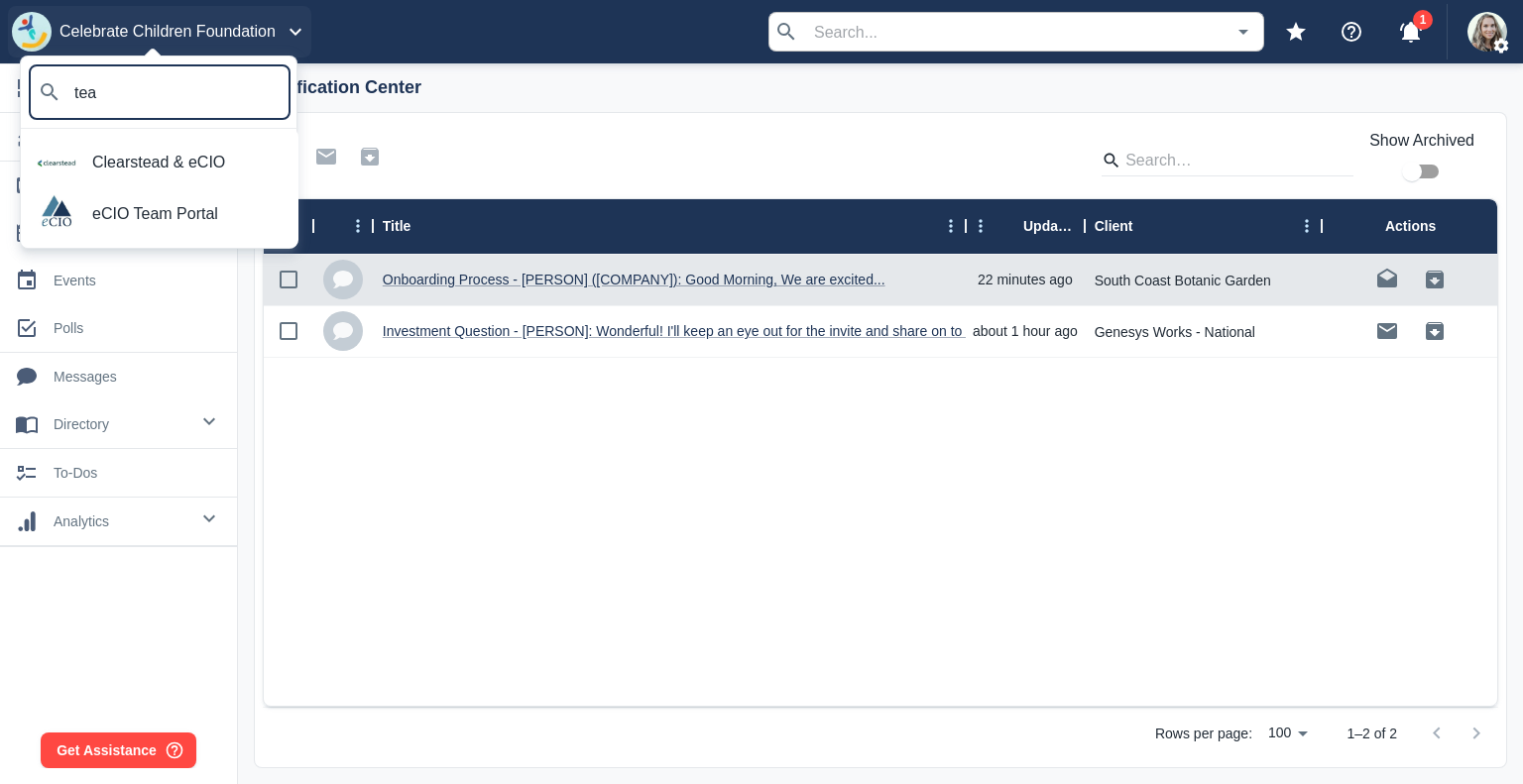 type on "team" 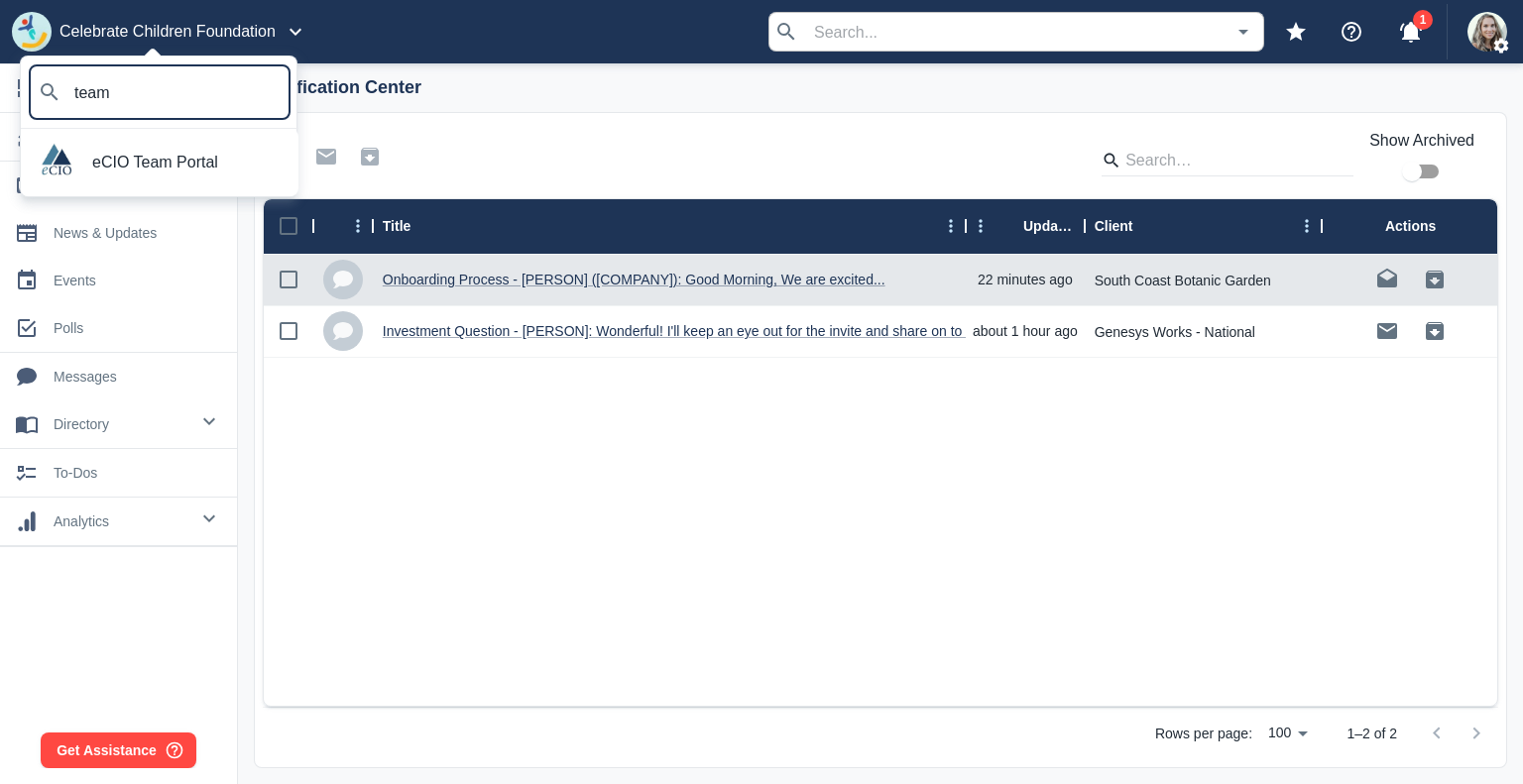 click on "eCIO Team Portal" at bounding box center [187, 163] 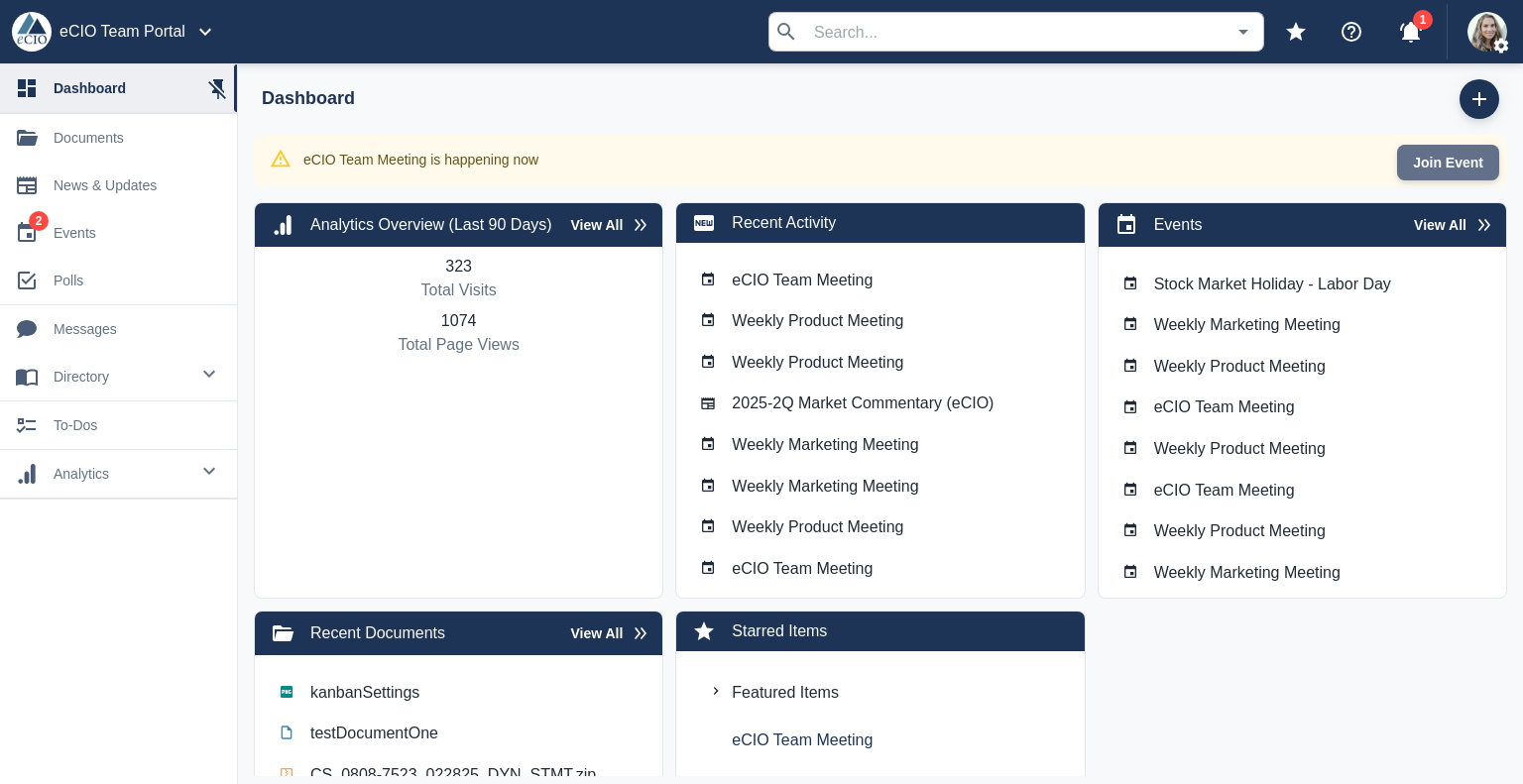 click on "Join Event" at bounding box center [1448, 163] 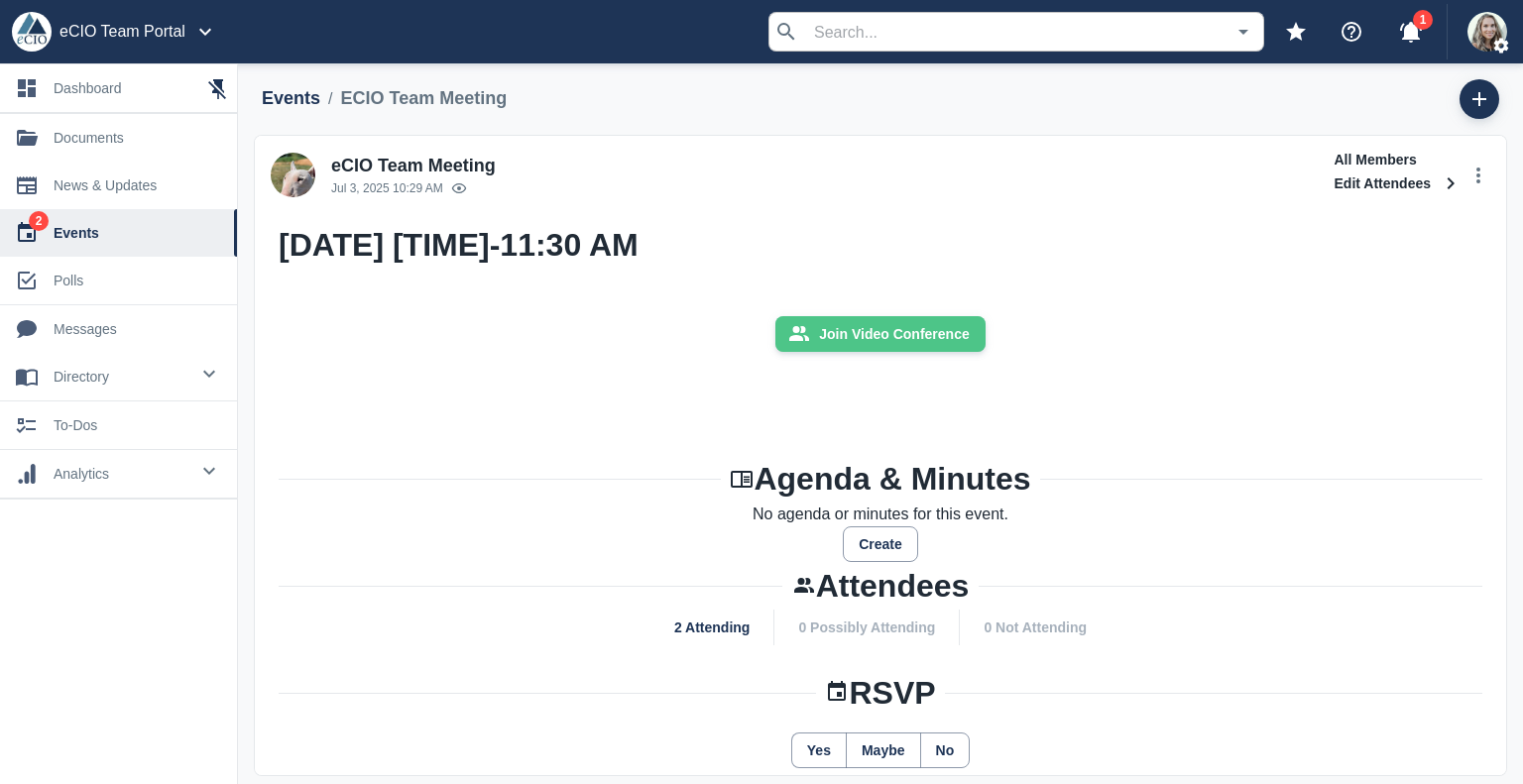 click on "Join Video Conference" at bounding box center [879, 334] 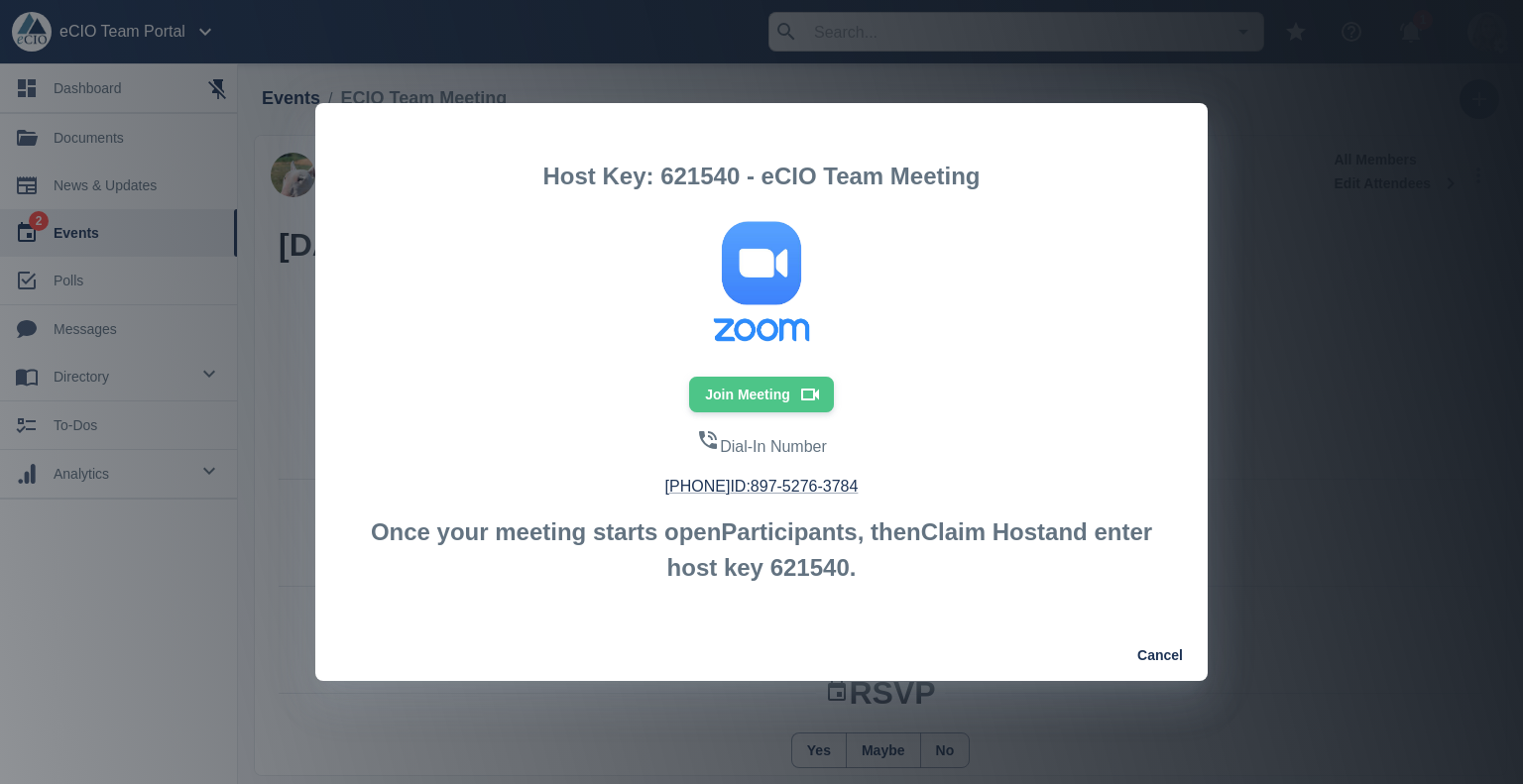 click on "Join Meeting" at bounding box center [762, 394] 